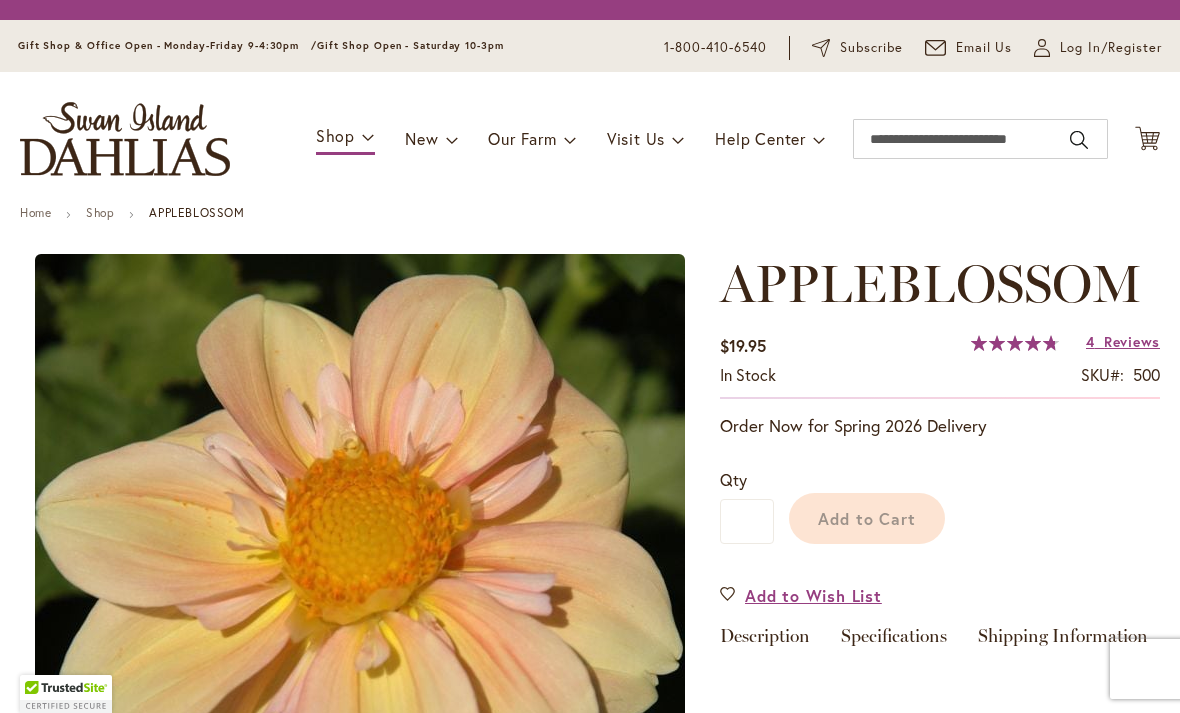 scroll, scrollTop: 0, scrollLeft: 0, axis: both 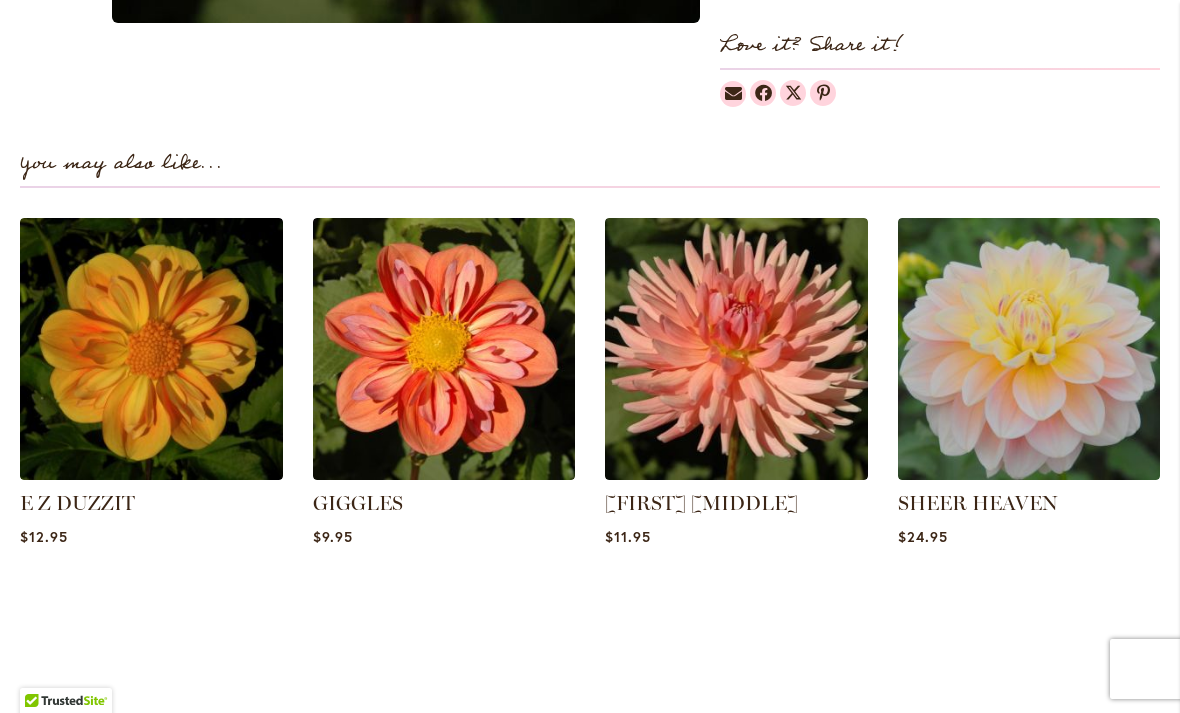 click at bounding box center (444, 349) 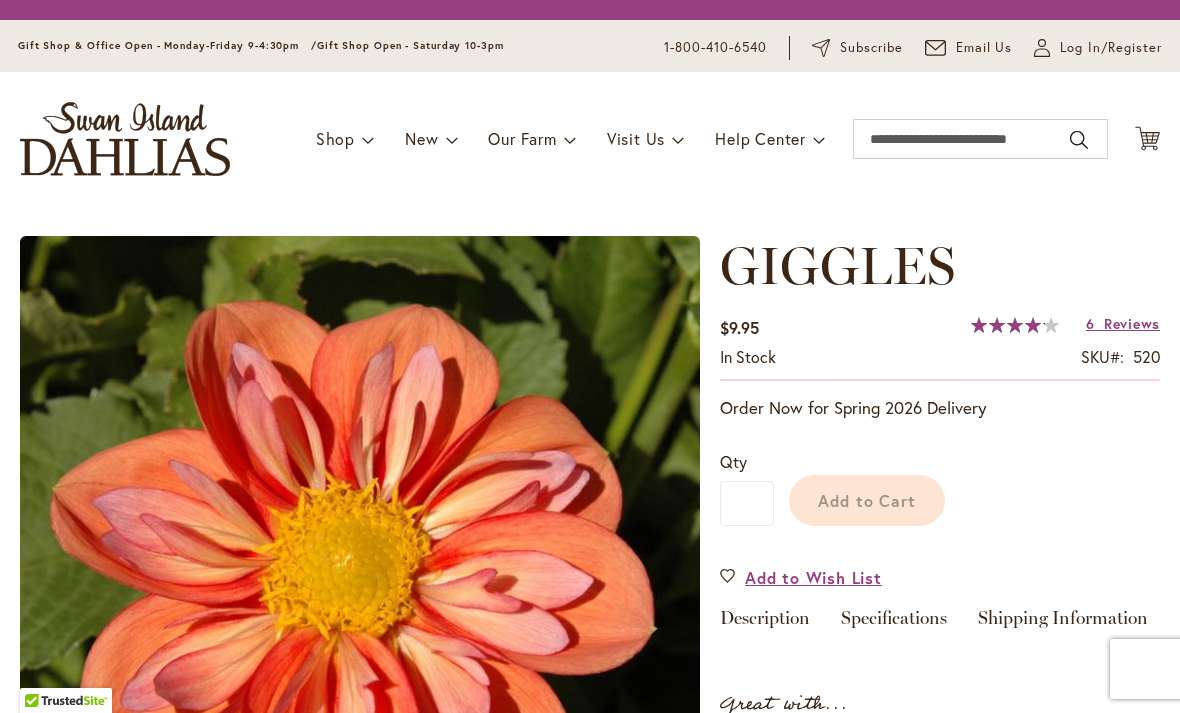 scroll, scrollTop: 0, scrollLeft: 0, axis: both 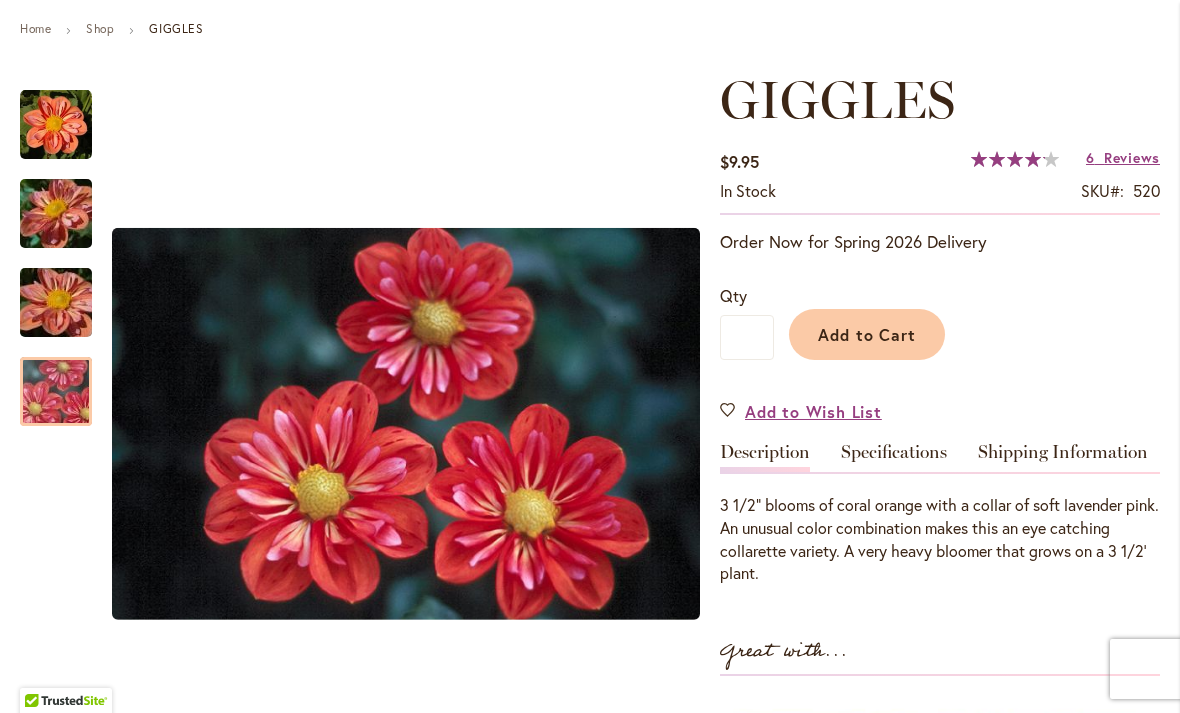 click at bounding box center (56, 392) 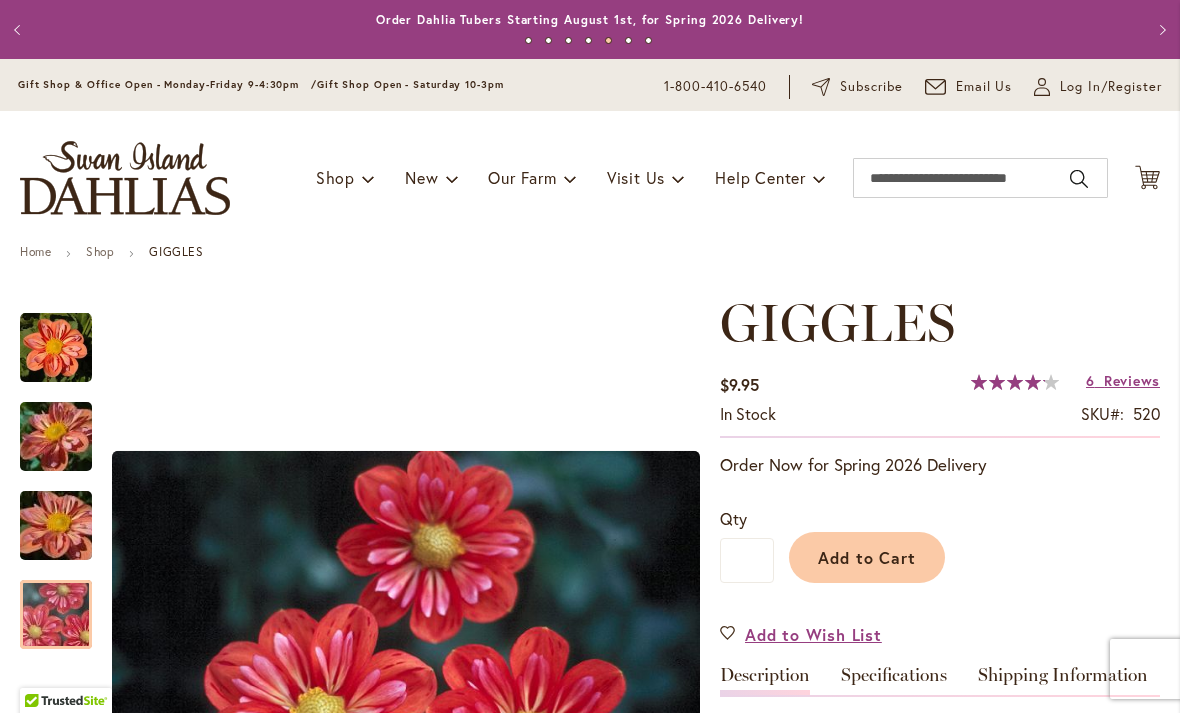 scroll, scrollTop: 0, scrollLeft: 0, axis: both 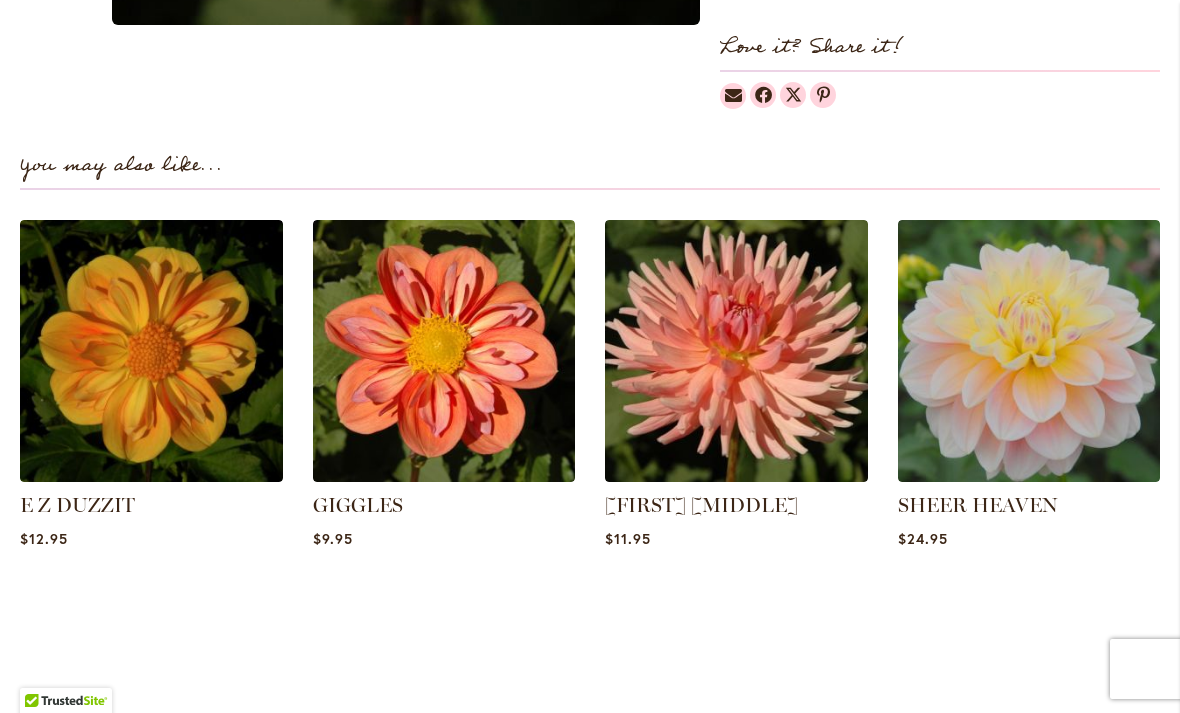 click at bounding box center [736, 351] 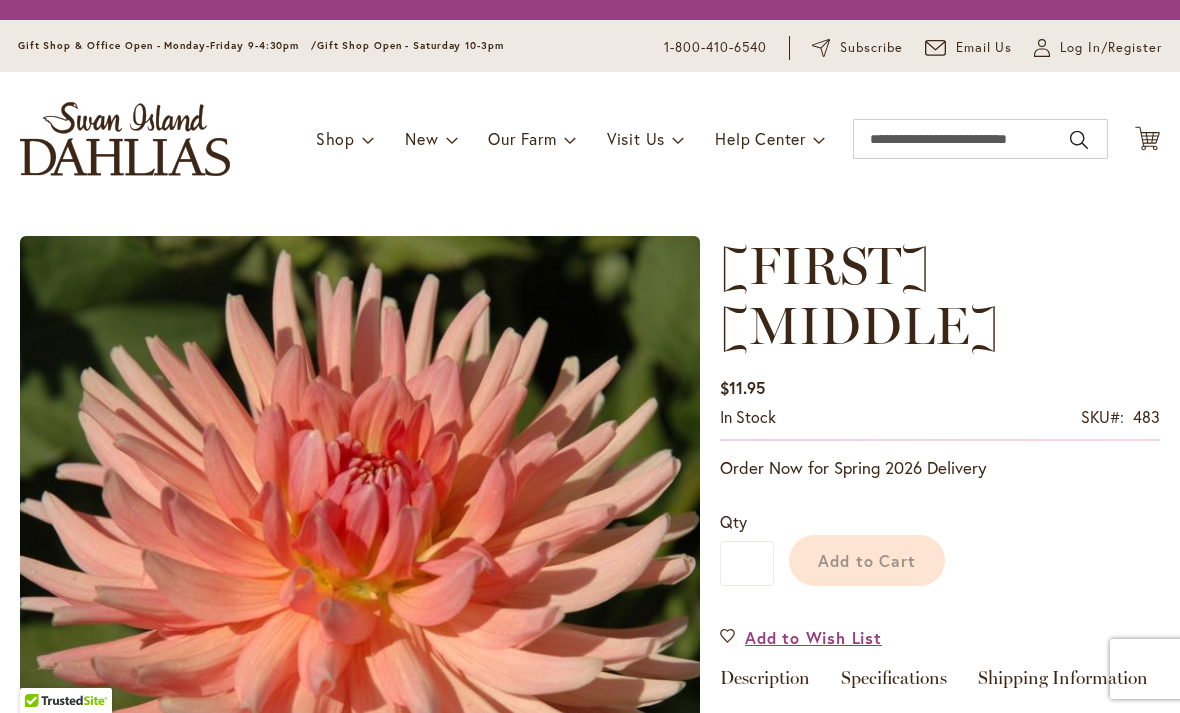 scroll, scrollTop: 0, scrollLeft: 0, axis: both 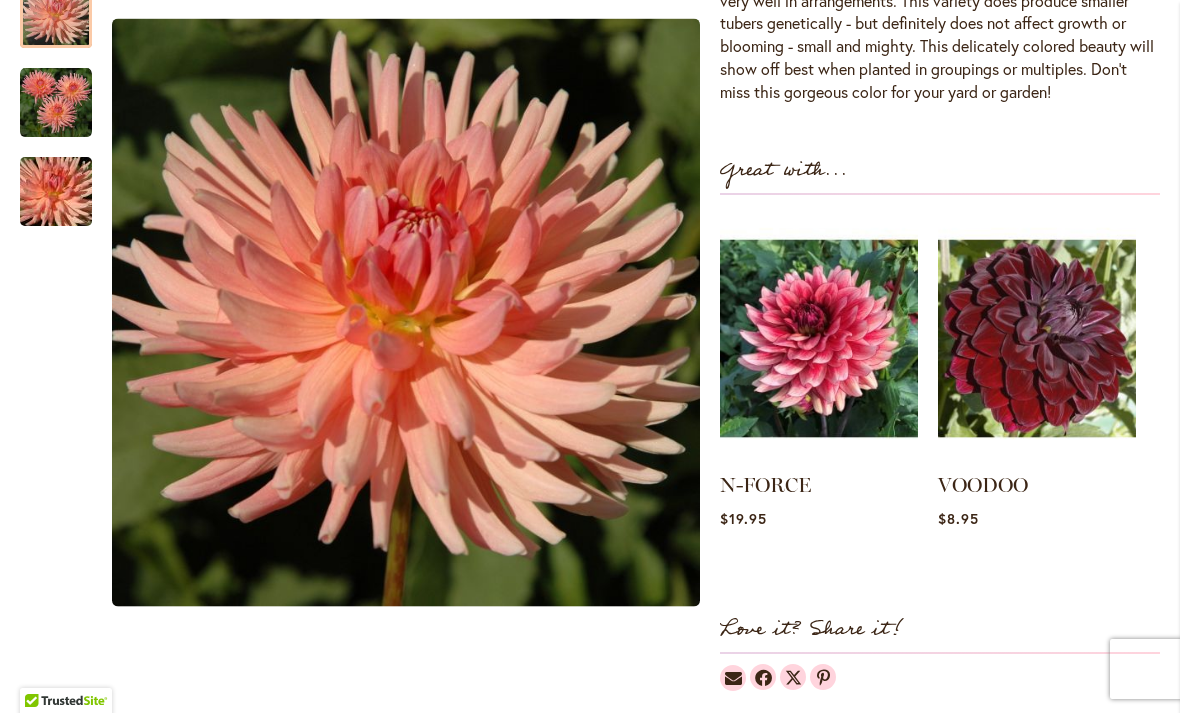 click at bounding box center [819, 339] 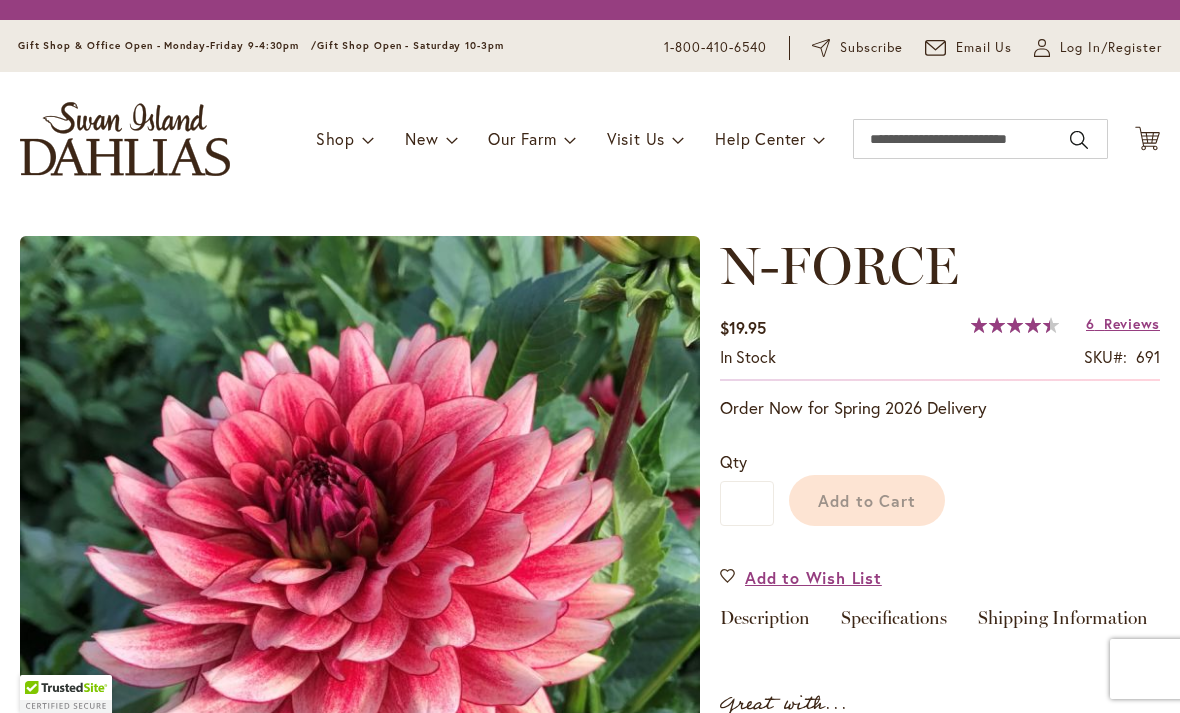 scroll, scrollTop: 0, scrollLeft: 0, axis: both 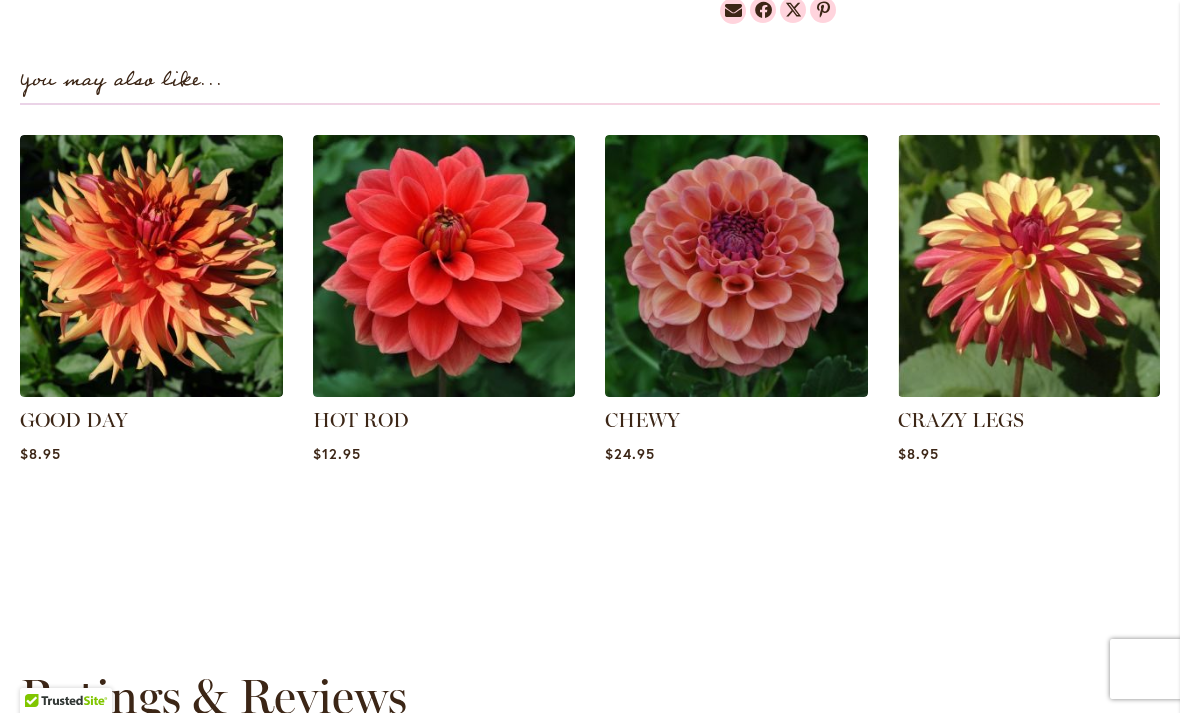 click on "CRAZY LEGS" at bounding box center (961, 420) 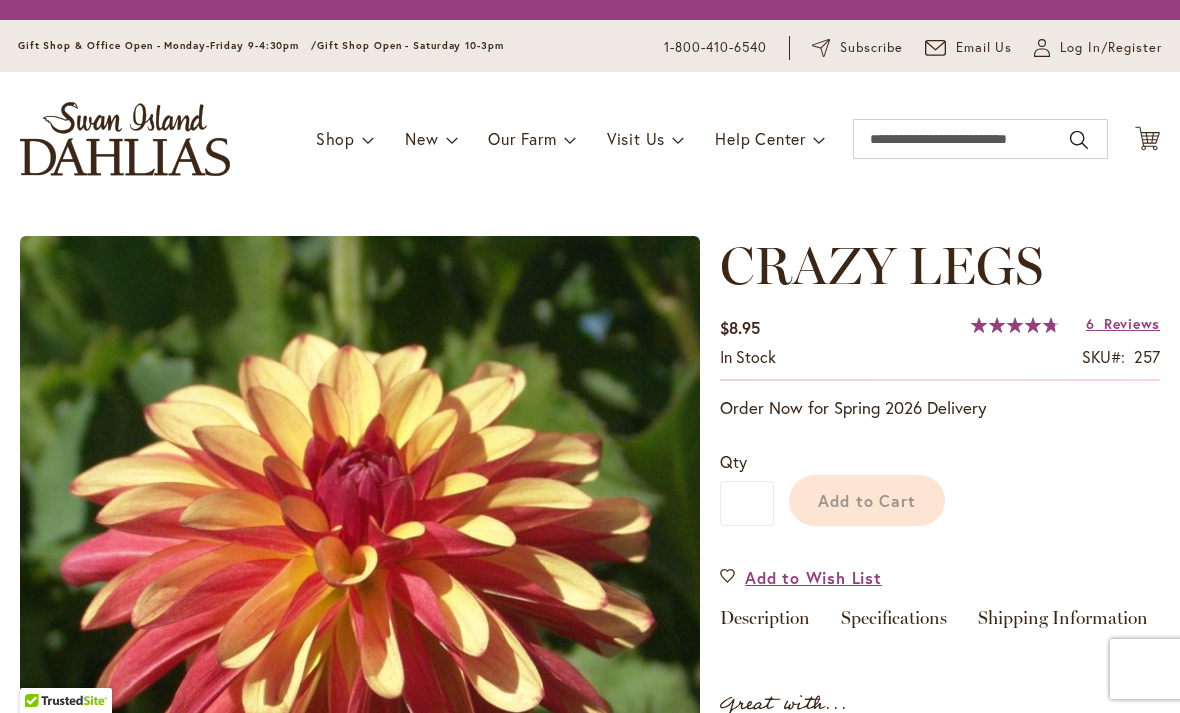 scroll, scrollTop: 0, scrollLeft: 0, axis: both 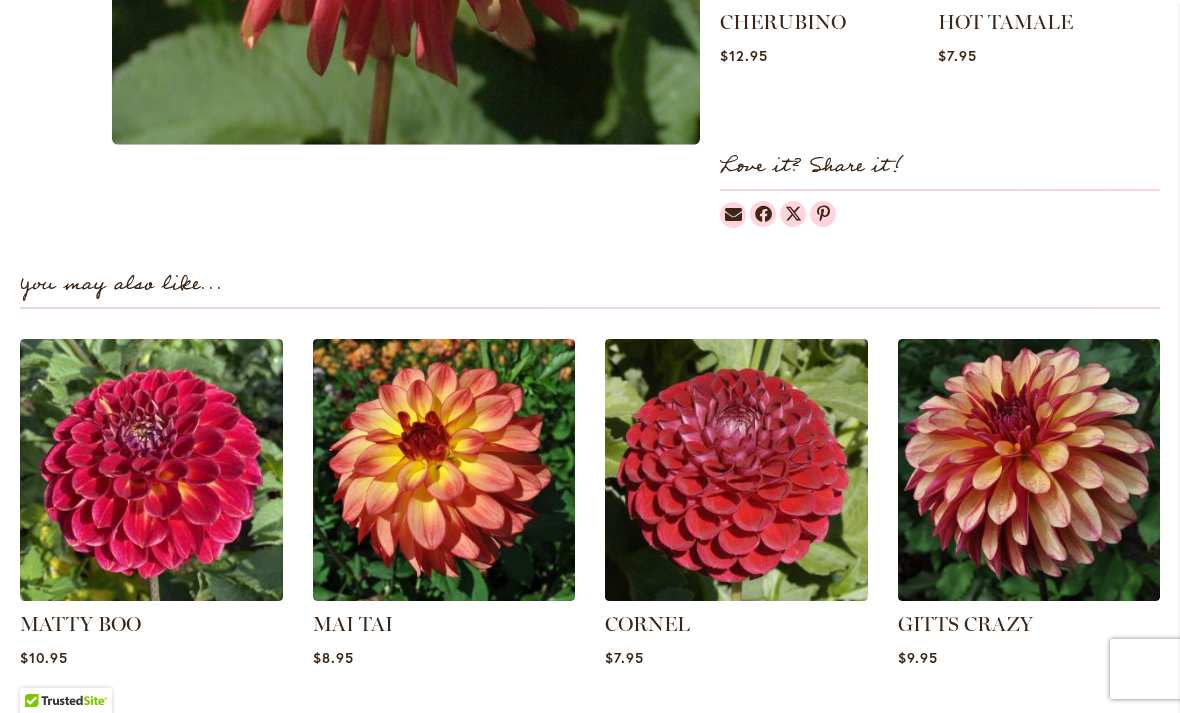 click on "GITTS CRAZY" at bounding box center [965, 624] 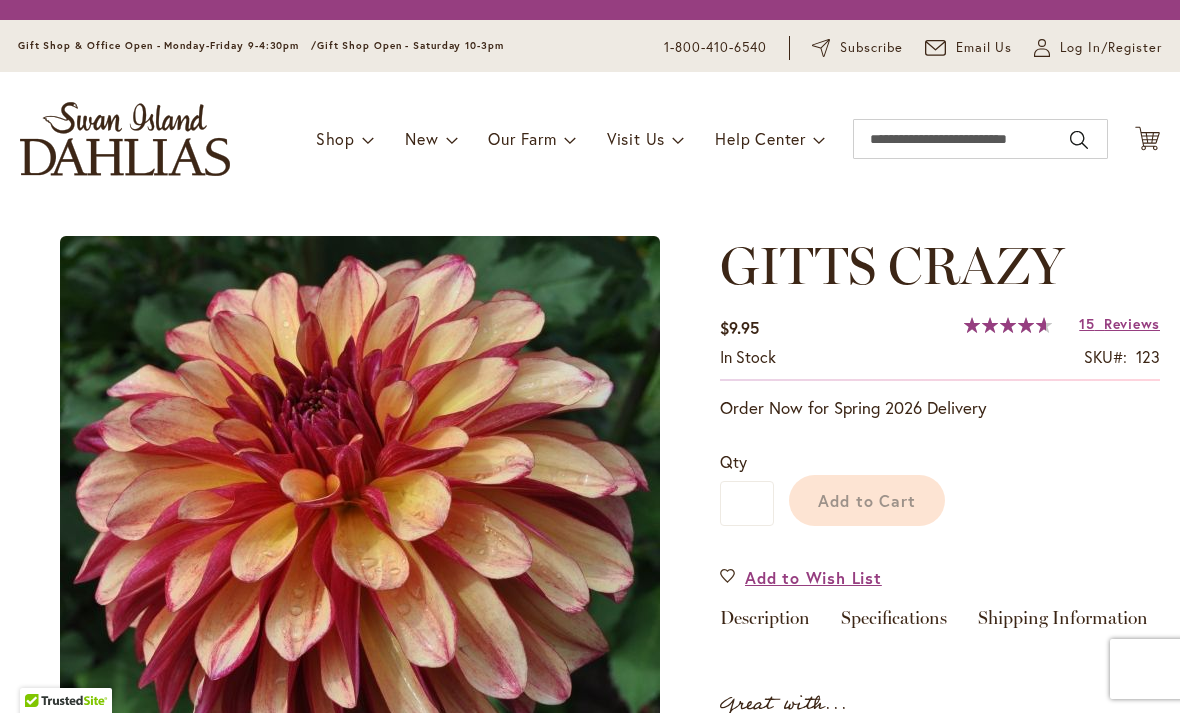 scroll, scrollTop: 0, scrollLeft: 0, axis: both 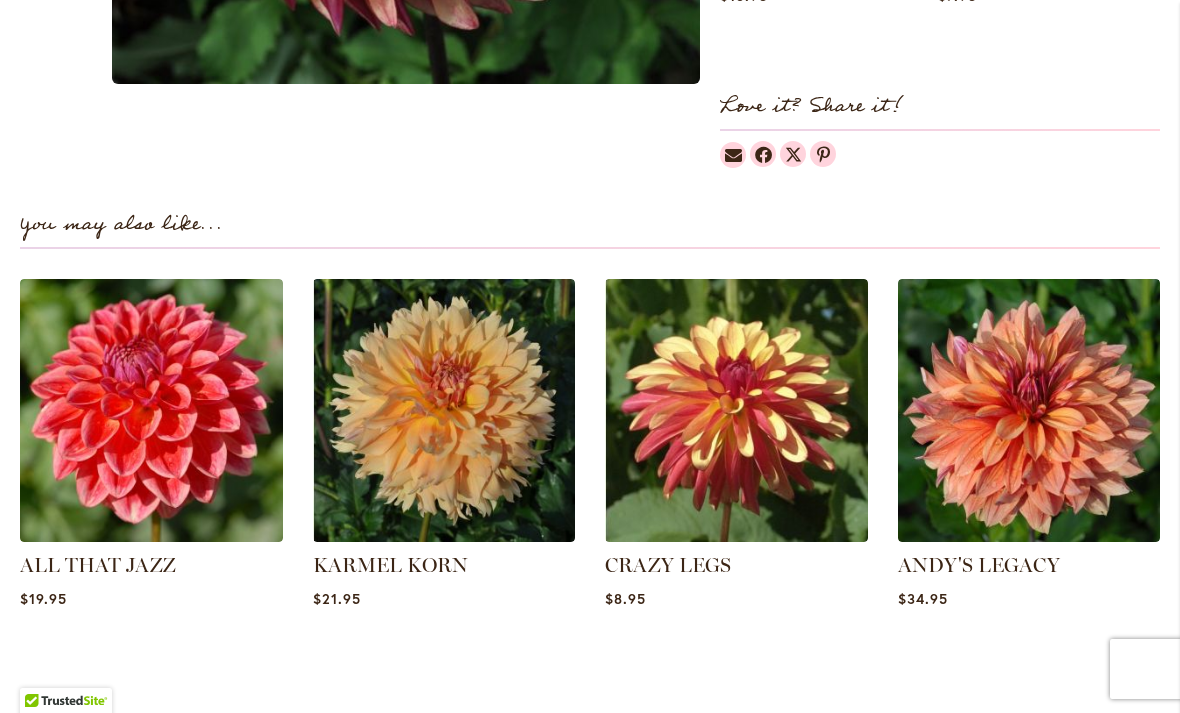 click on "CRAZY LEGS" at bounding box center [668, 565] 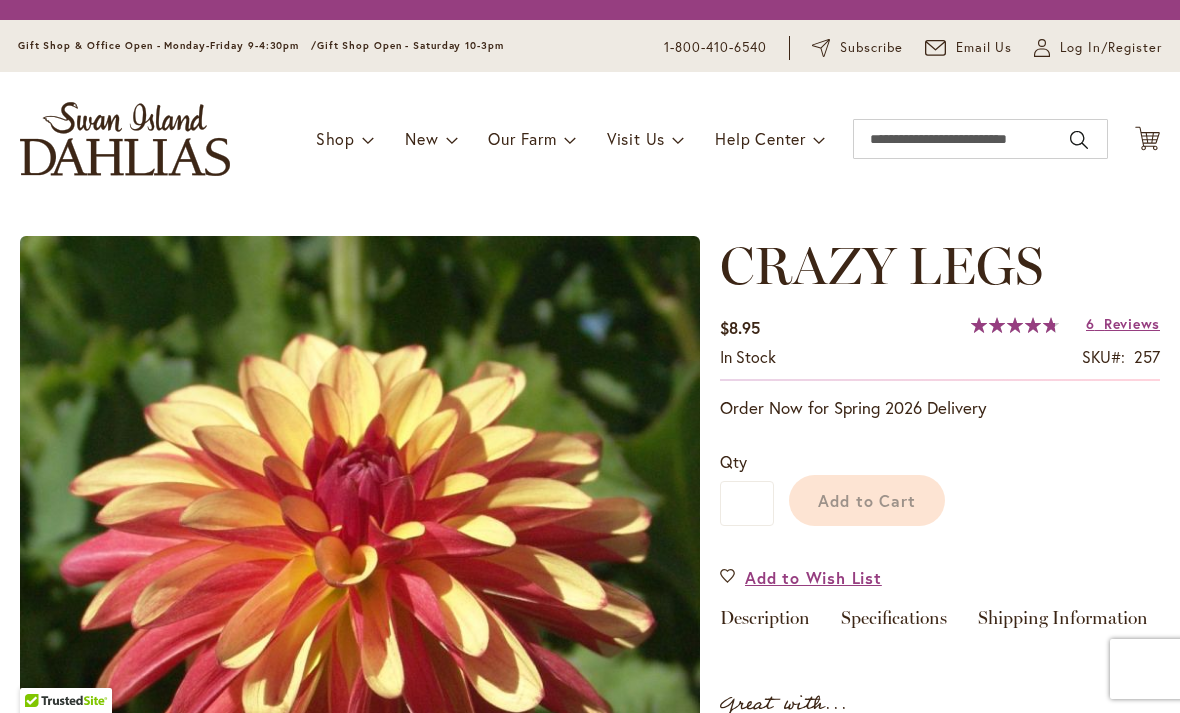 scroll, scrollTop: 0, scrollLeft: 0, axis: both 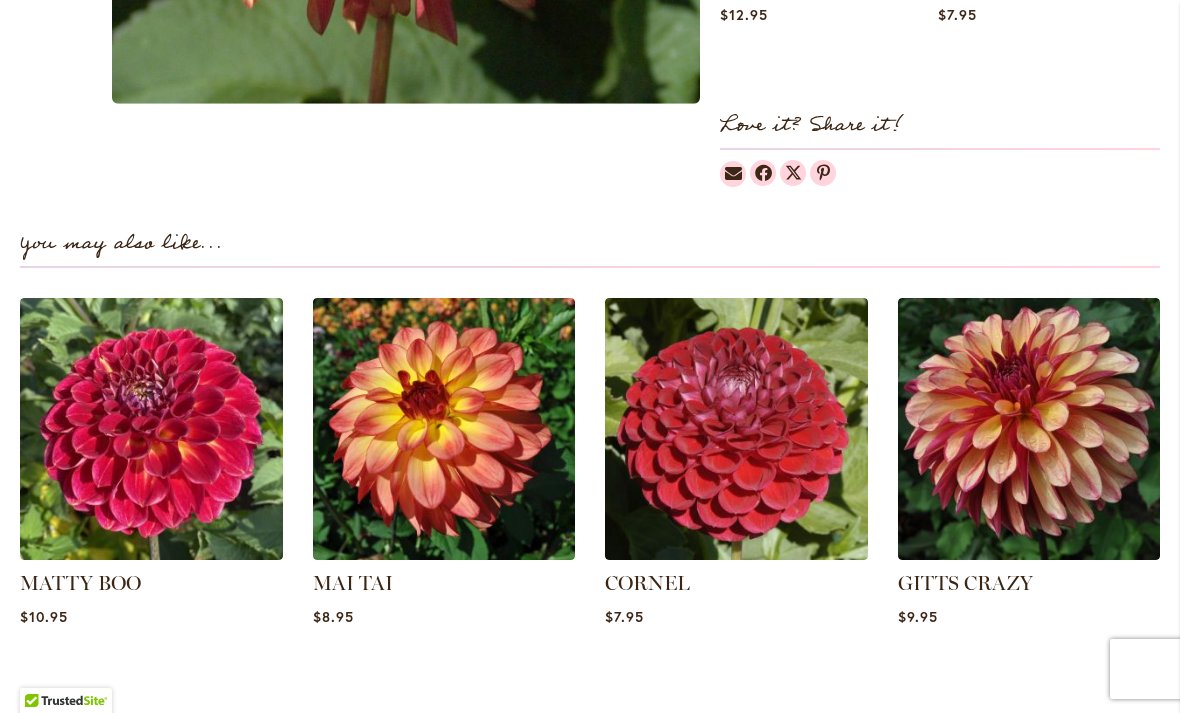 click on "MAI TAI" at bounding box center (353, 583) 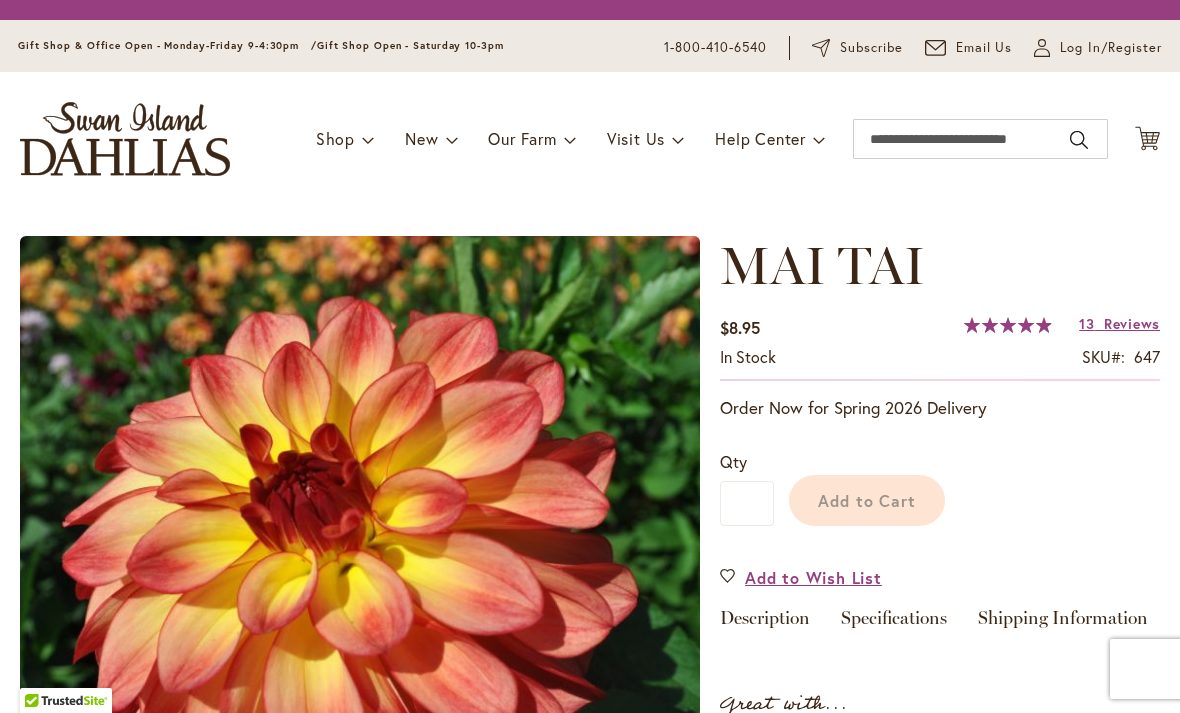 scroll, scrollTop: 0, scrollLeft: 0, axis: both 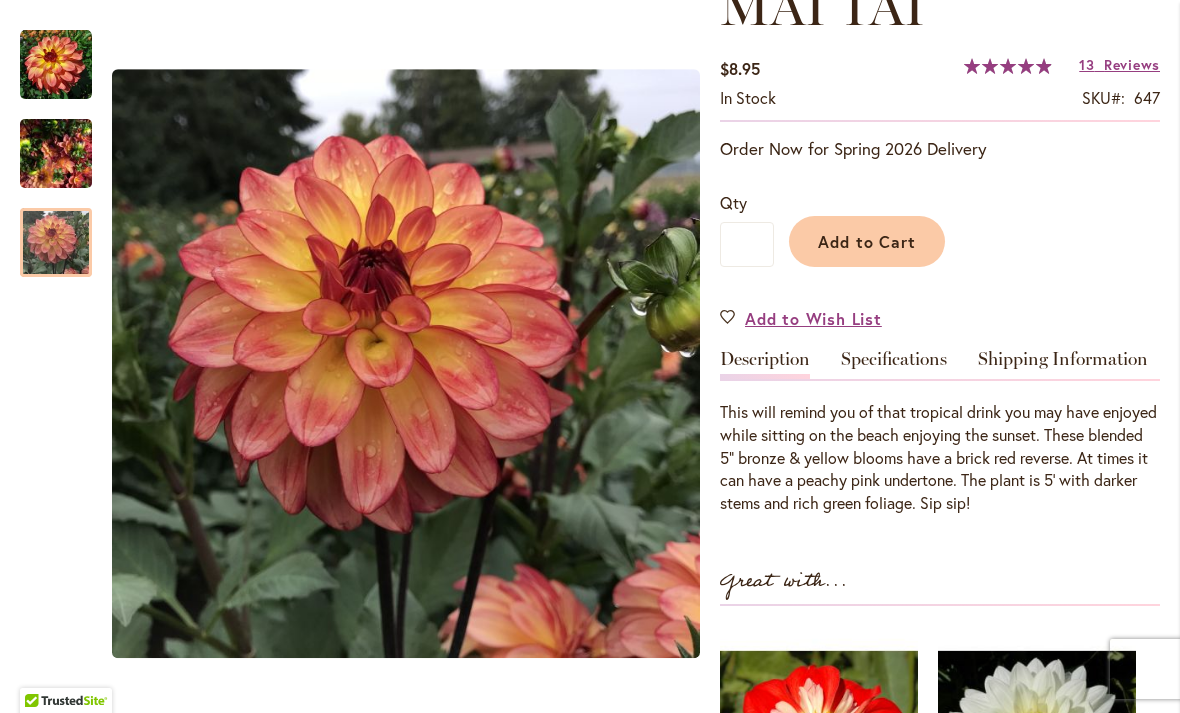 click at bounding box center [56, 243] 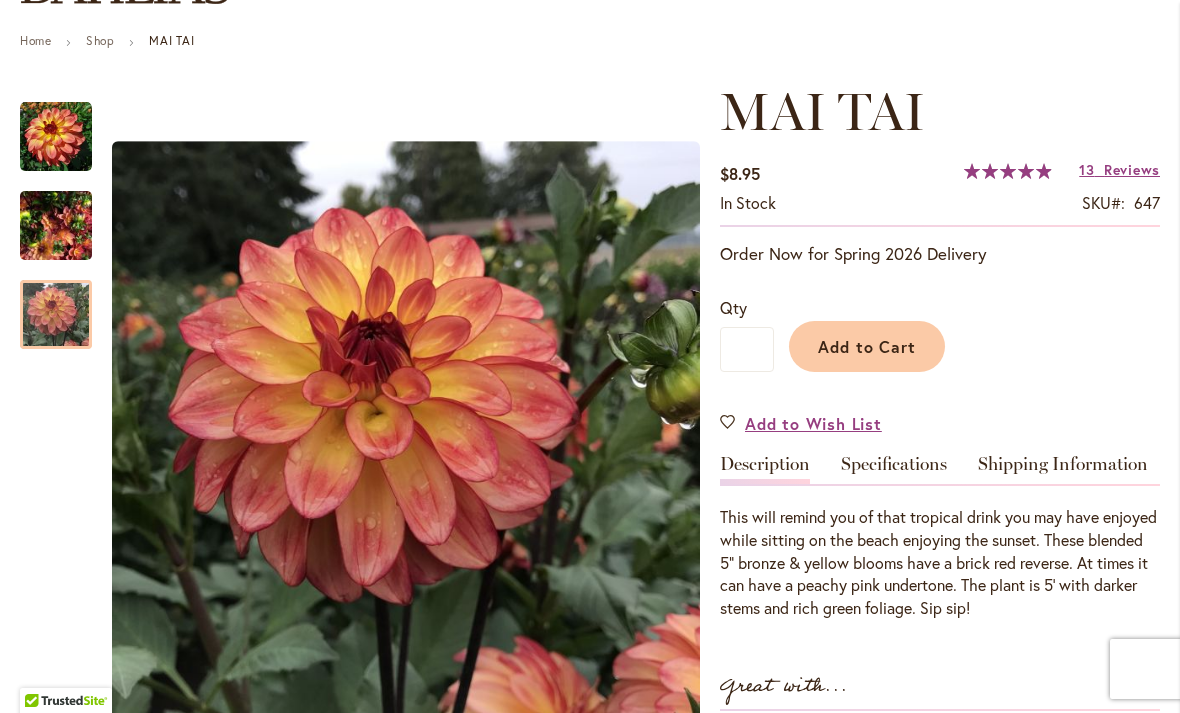 scroll, scrollTop: 210, scrollLeft: 0, axis: vertical 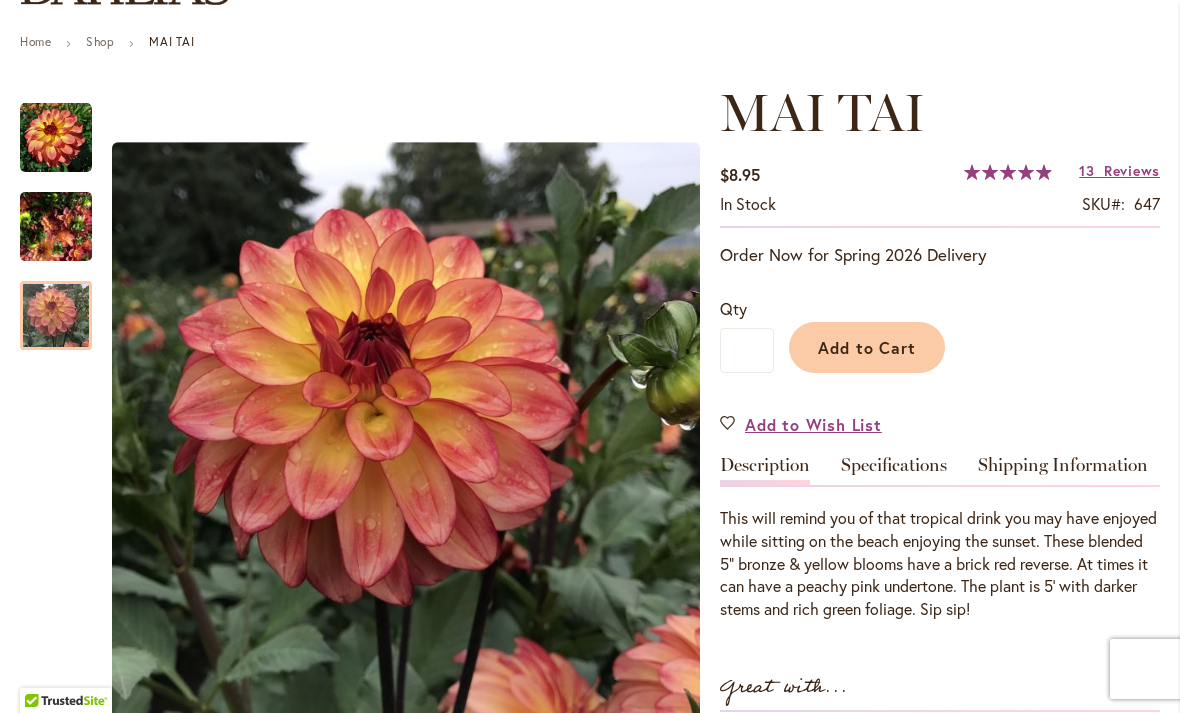 click on "Add to Cart" at bounding box center (867, 347) 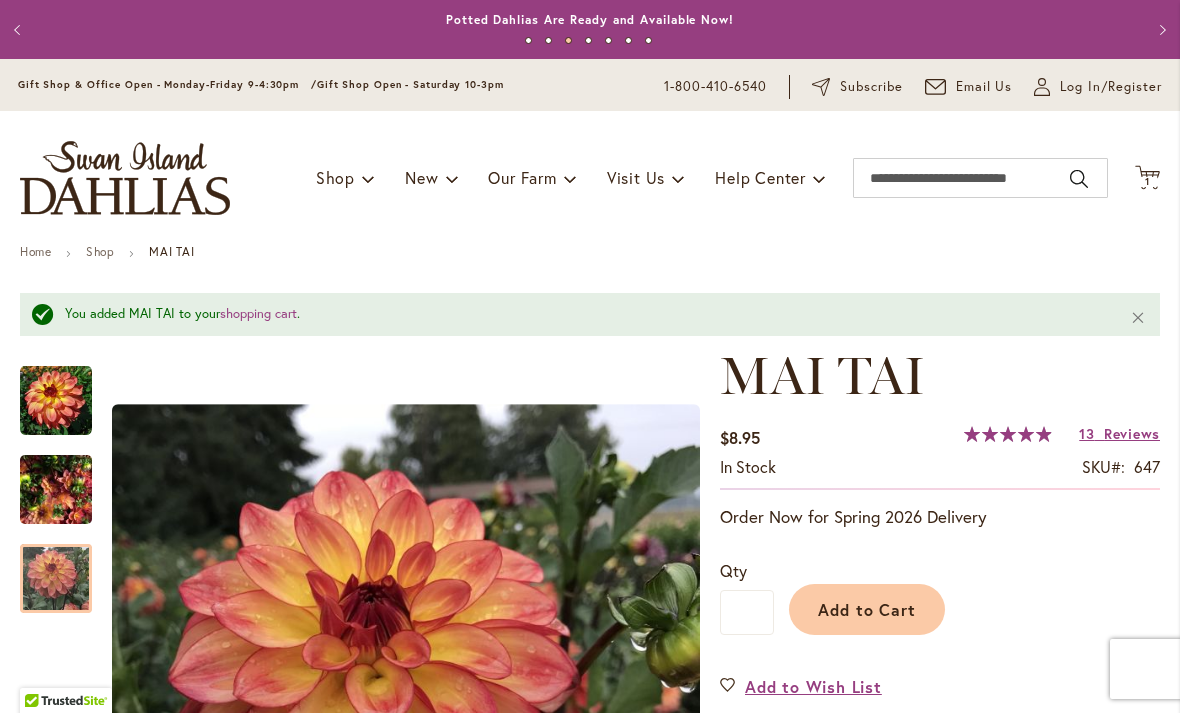scroll, scrollTop: 0, scrollLeft: 0, axis: both 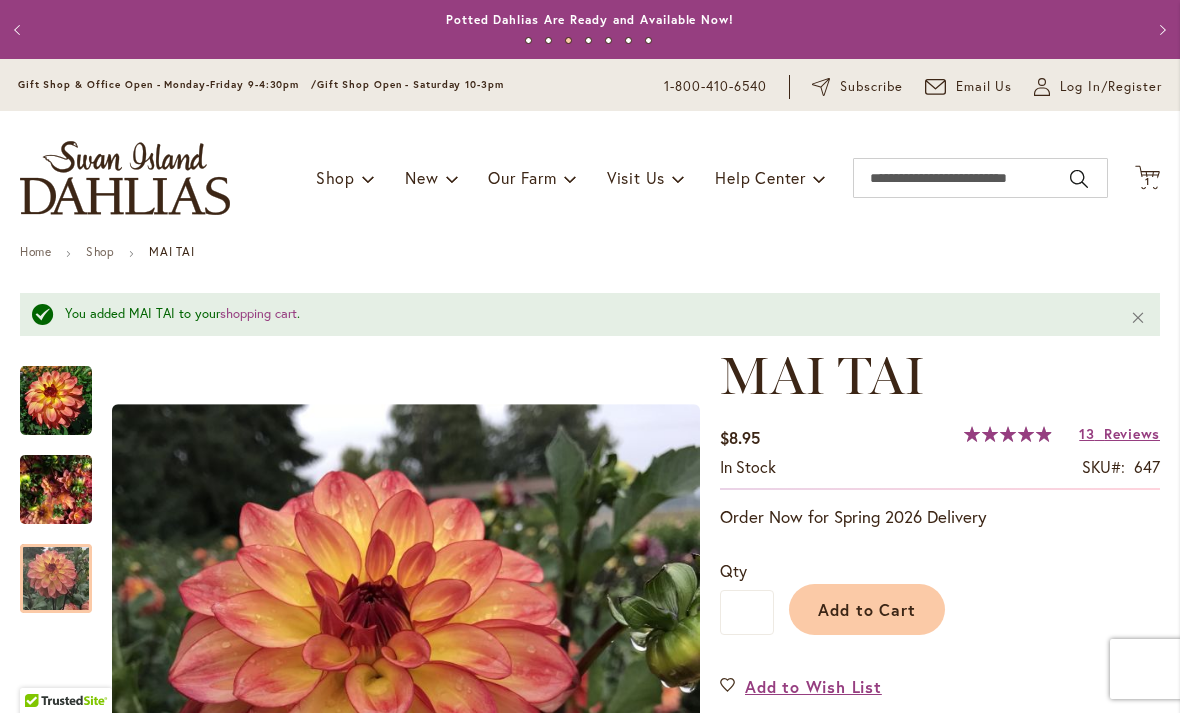 click 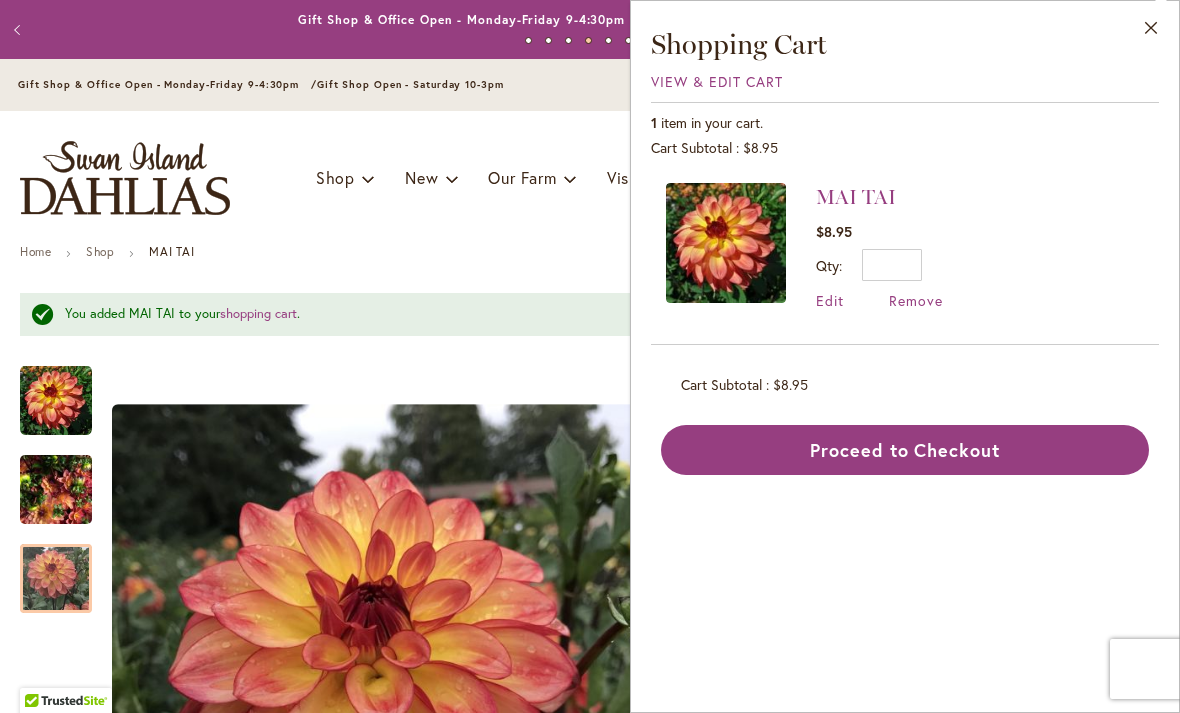 click on "Close" at bounding box center [1151, 32] 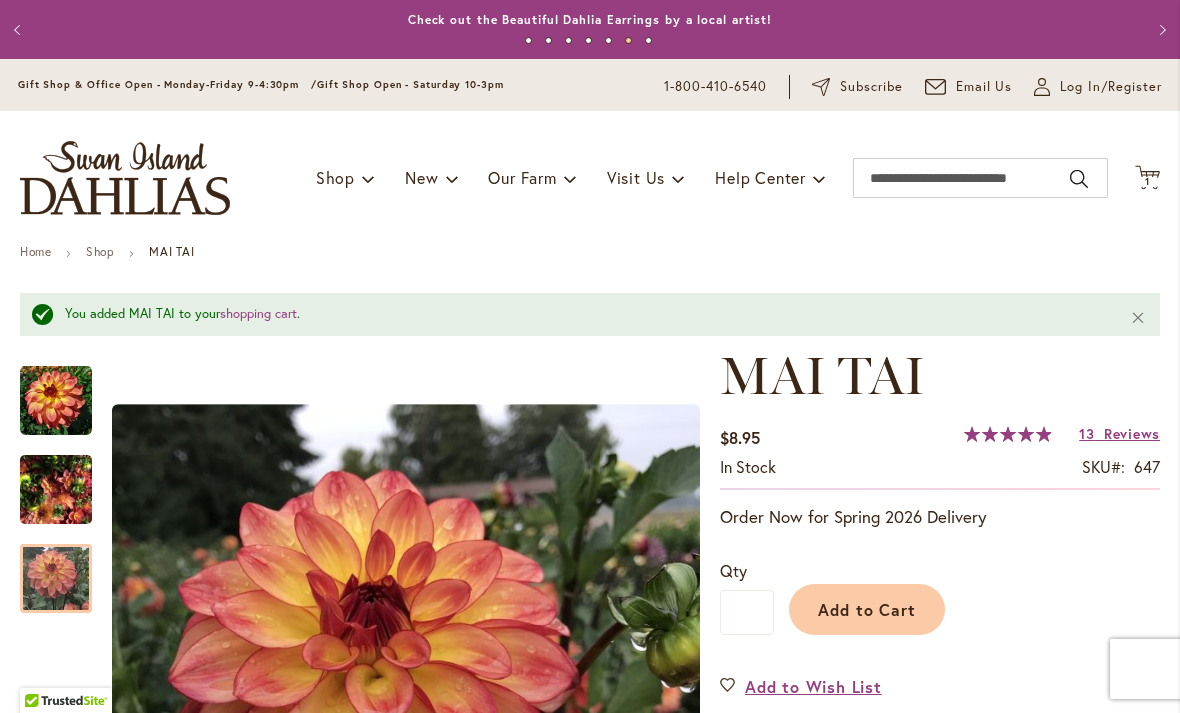 scroll, scrollTop: 0, scrollLeft: 0, axis: both 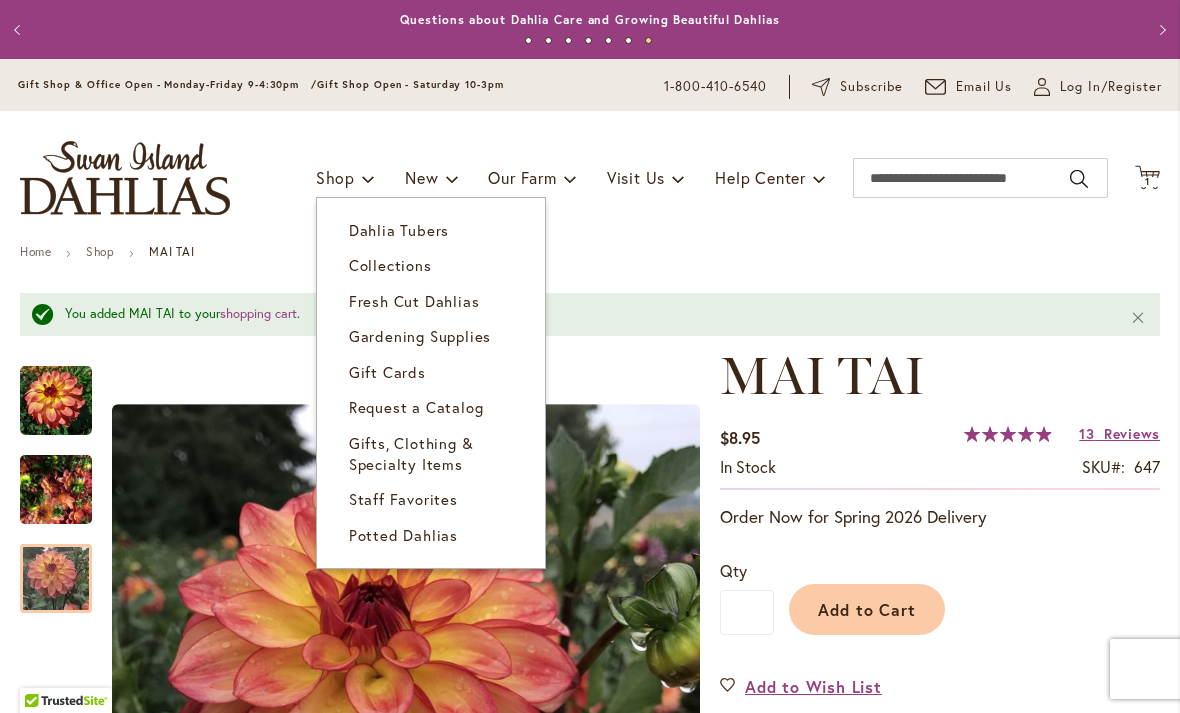 click on "Dahlia Tubers" at bounding box center (399, 230) 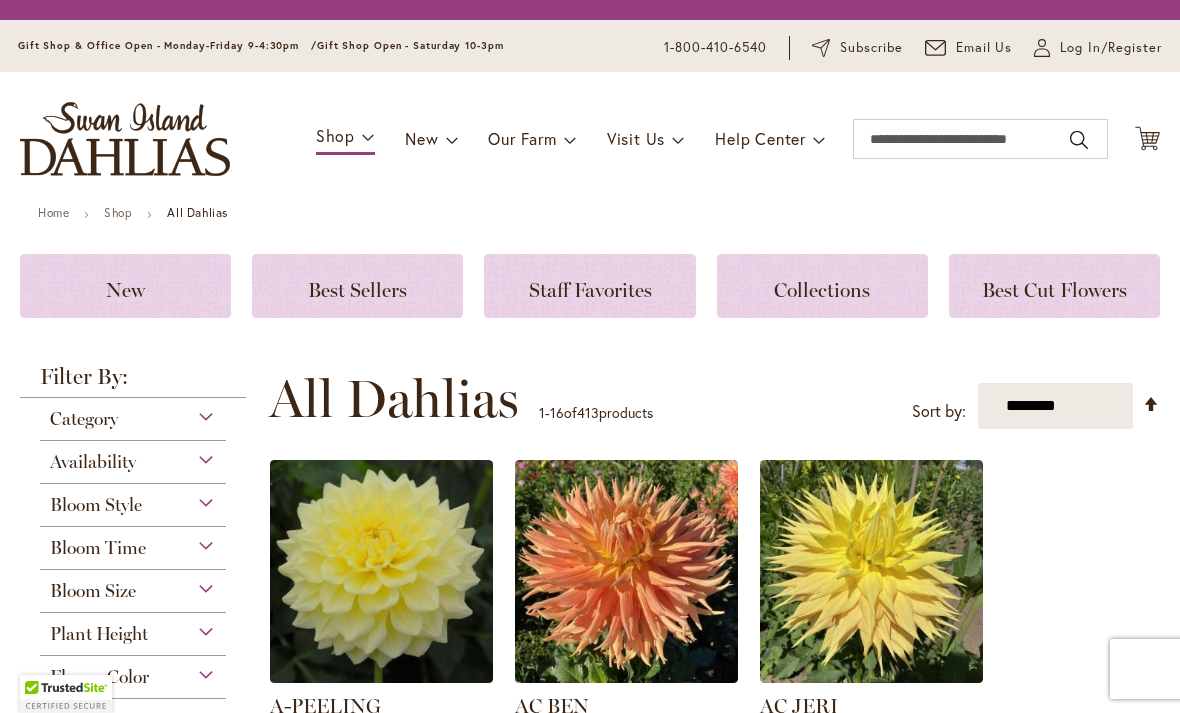 scroll, scrollTop: 0, scrollLeft: 0, axis: both 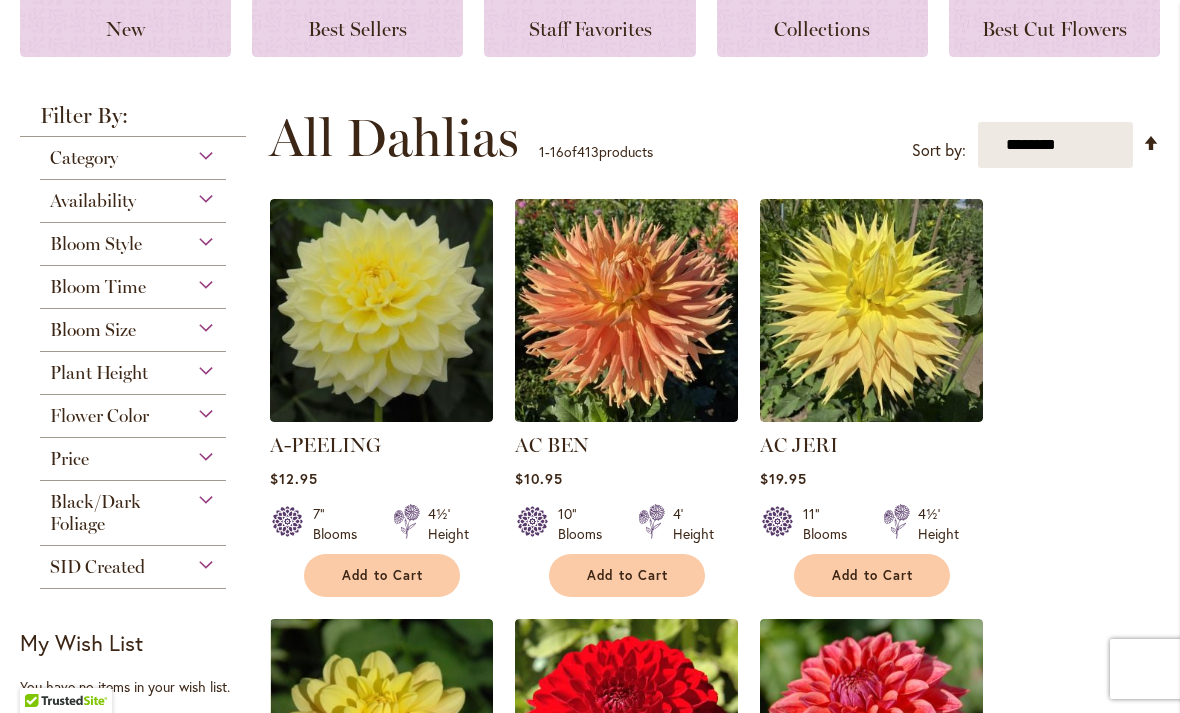 click on "Flower Color" at bounding box center [133, 411] 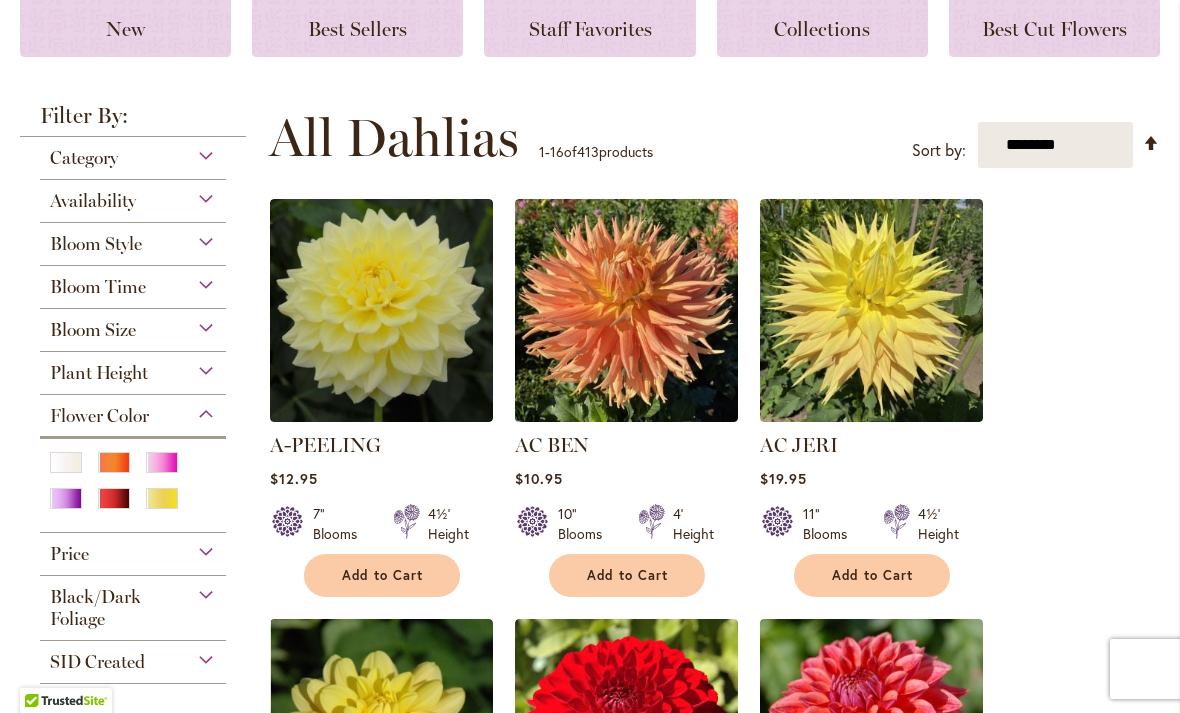 click at bounding box center (114, 498) 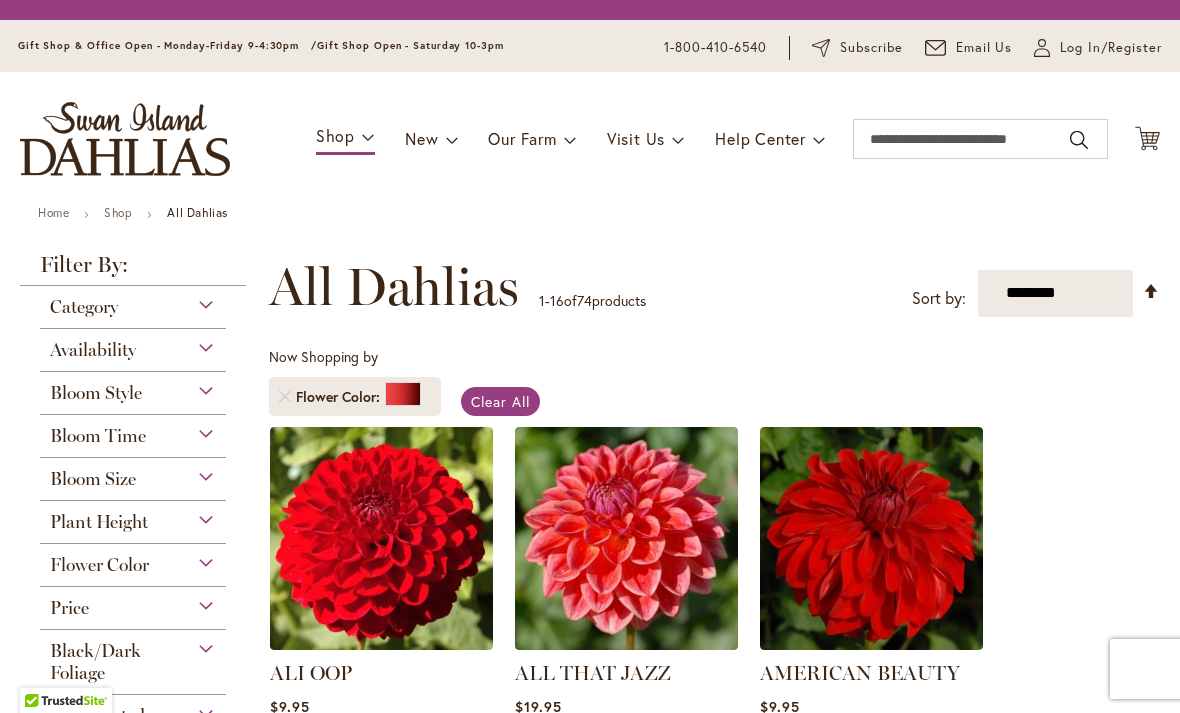 scroll, scrollTop: 0, scrollLeft: 0, axis: both 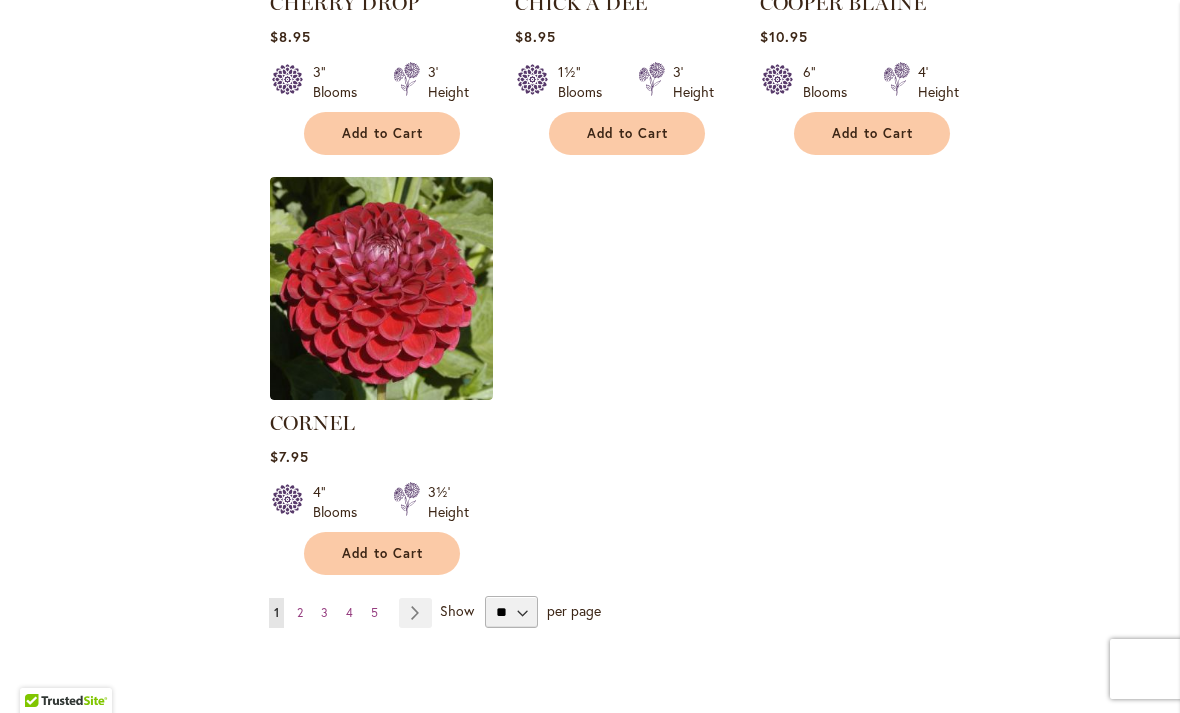 click on "Page
Next" at bounding box center [415, 613] 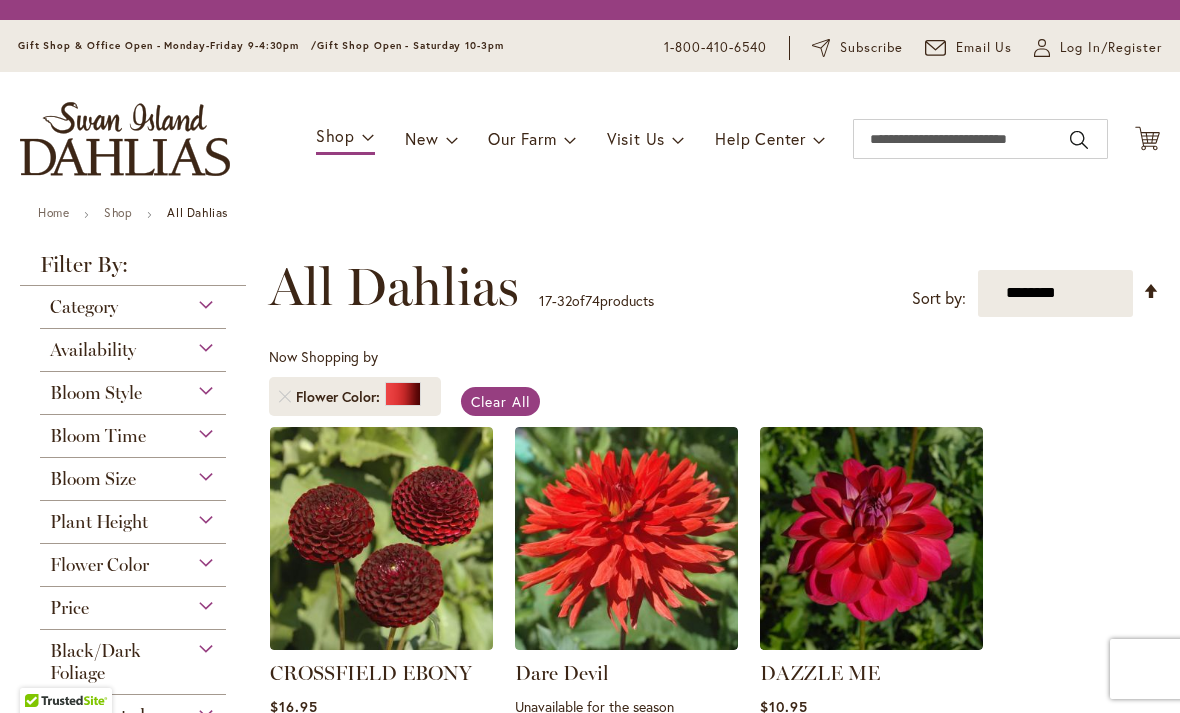 scroll, scrollTop: 0, scrollLeft: 0, axis: both 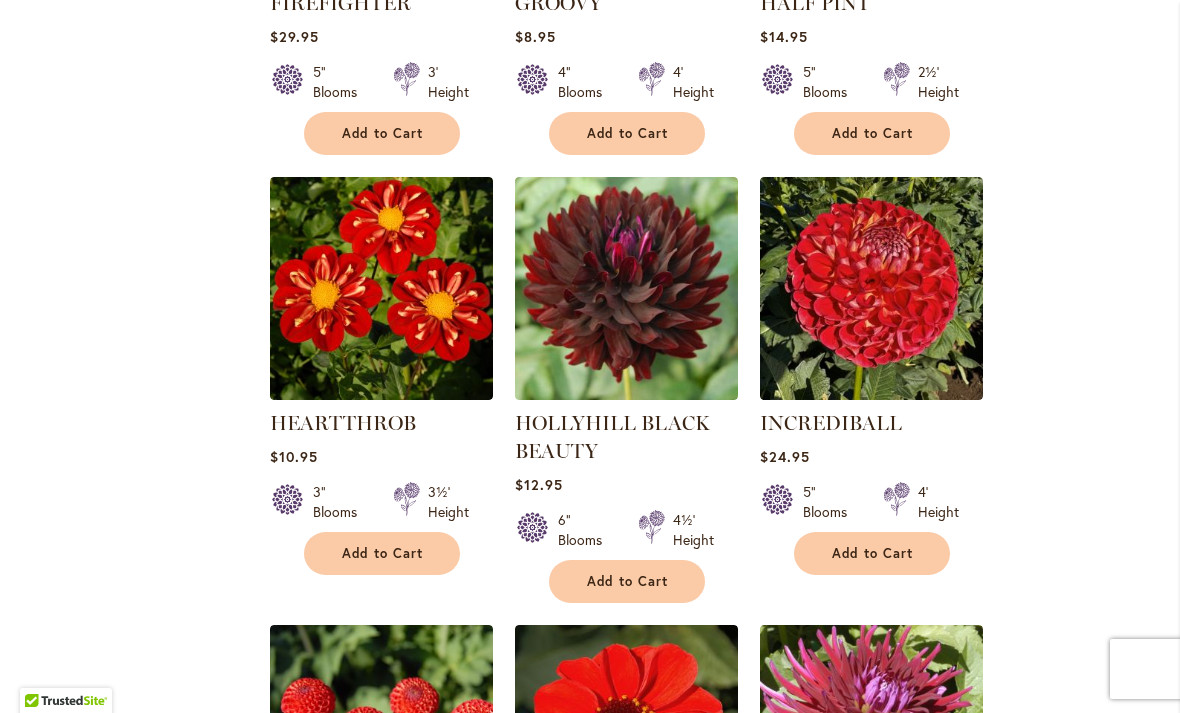 click on "HOLLYHILL BLACK BEAUTY" at bounding box center [612, 437] 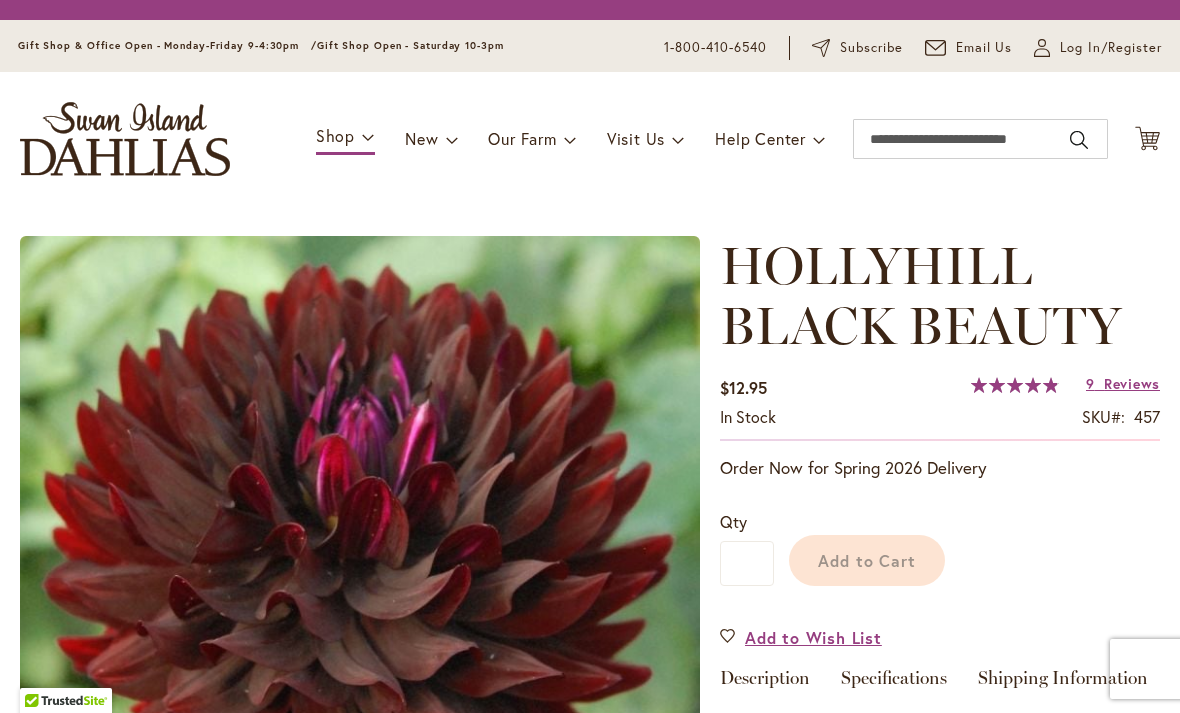 scroll, scrollTop: 0, scrollLeft: 0, axis: both 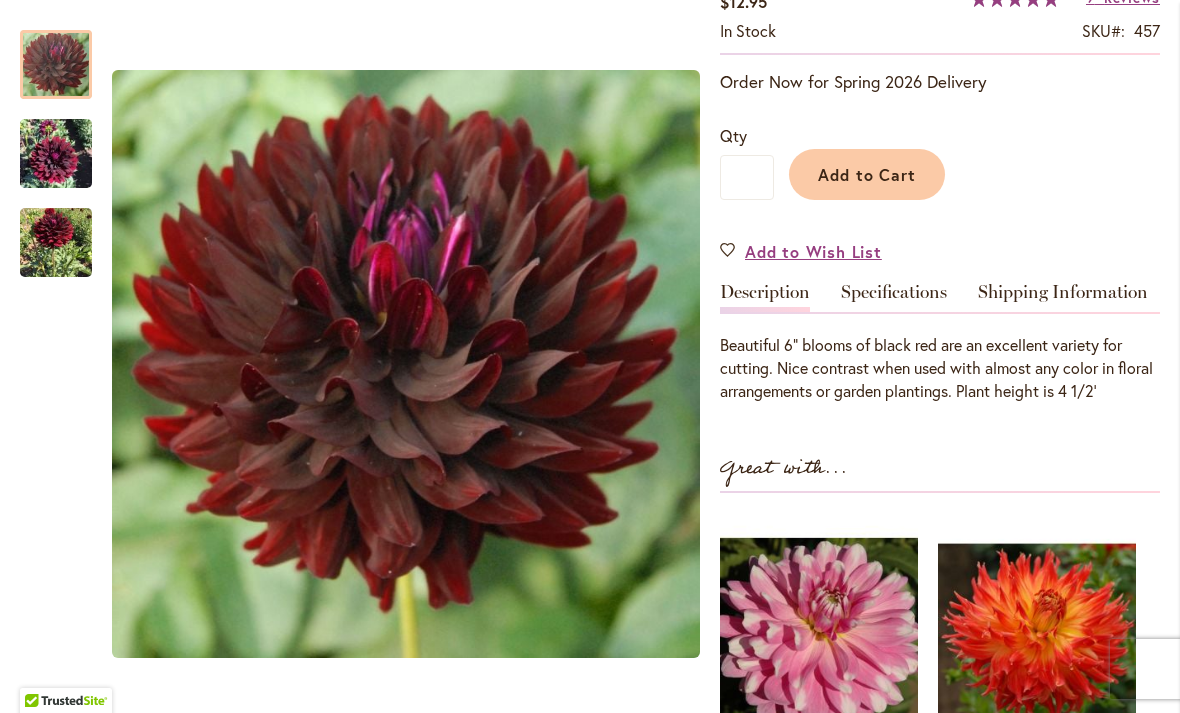 click on "Specifications" at bounding box center (894, 297) 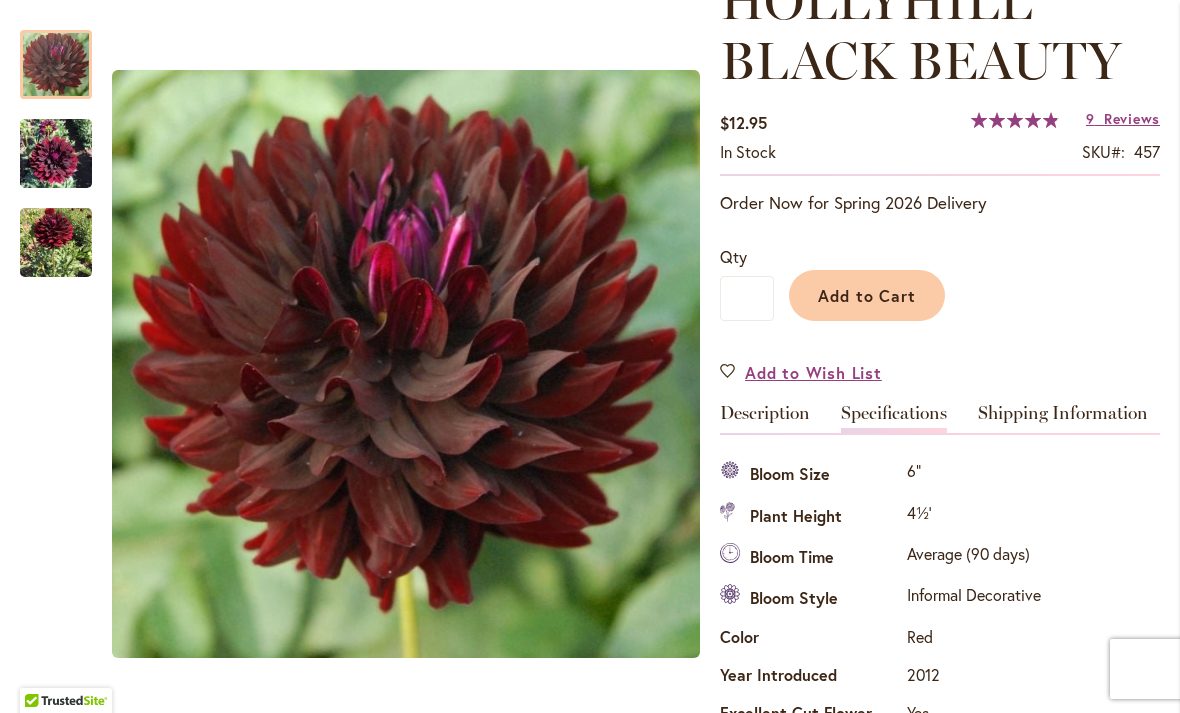 scroll, scrollTop: 325, scrollLeft: 0, axis: vertical 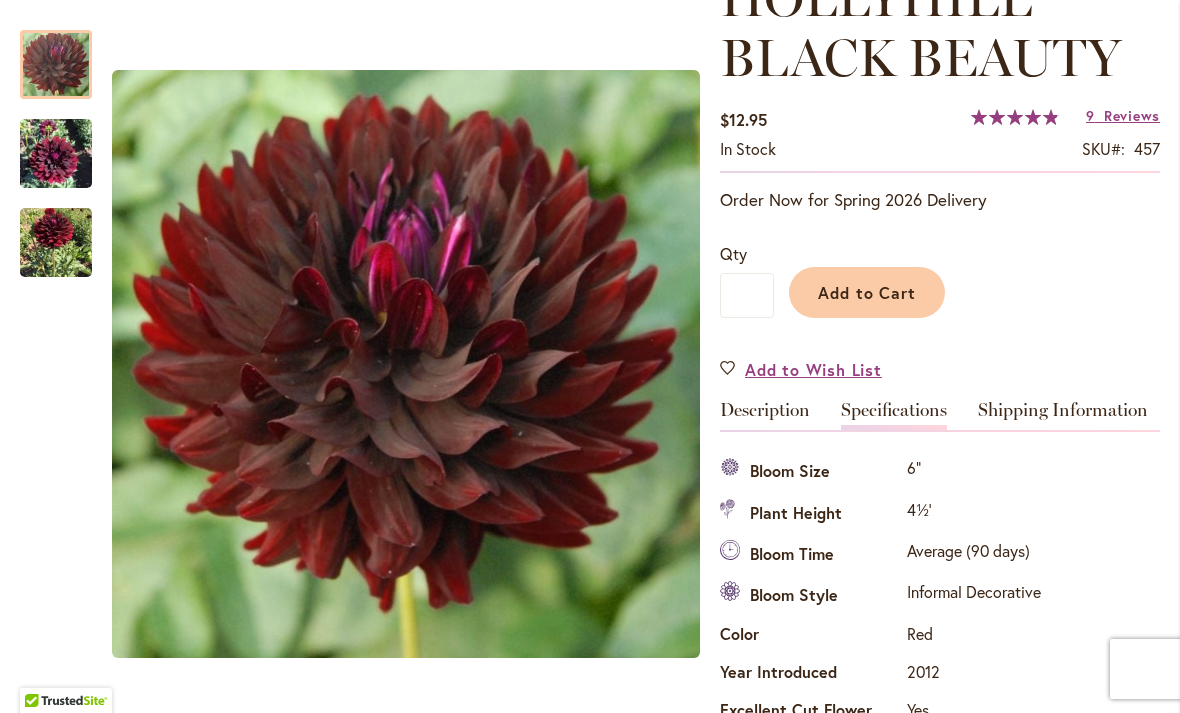 click on "Description" at bounding box center [765, 415] 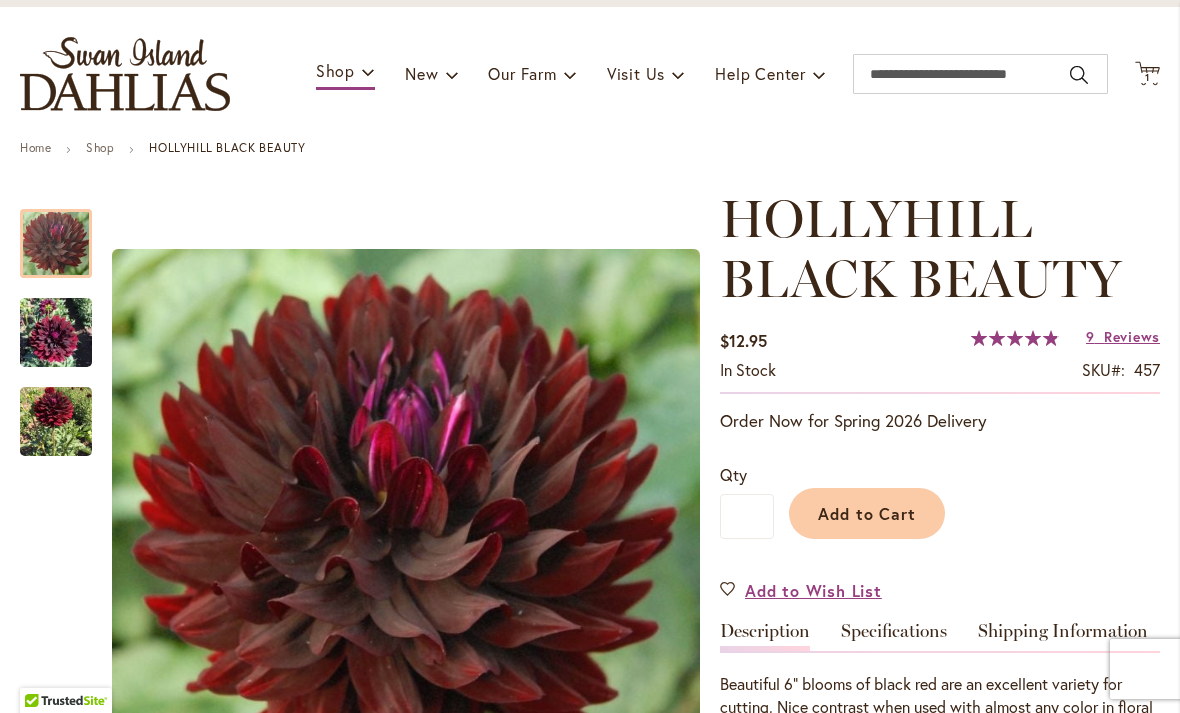 scroll, scrollTop: 105, scrollLeft: 0, axis: vertical 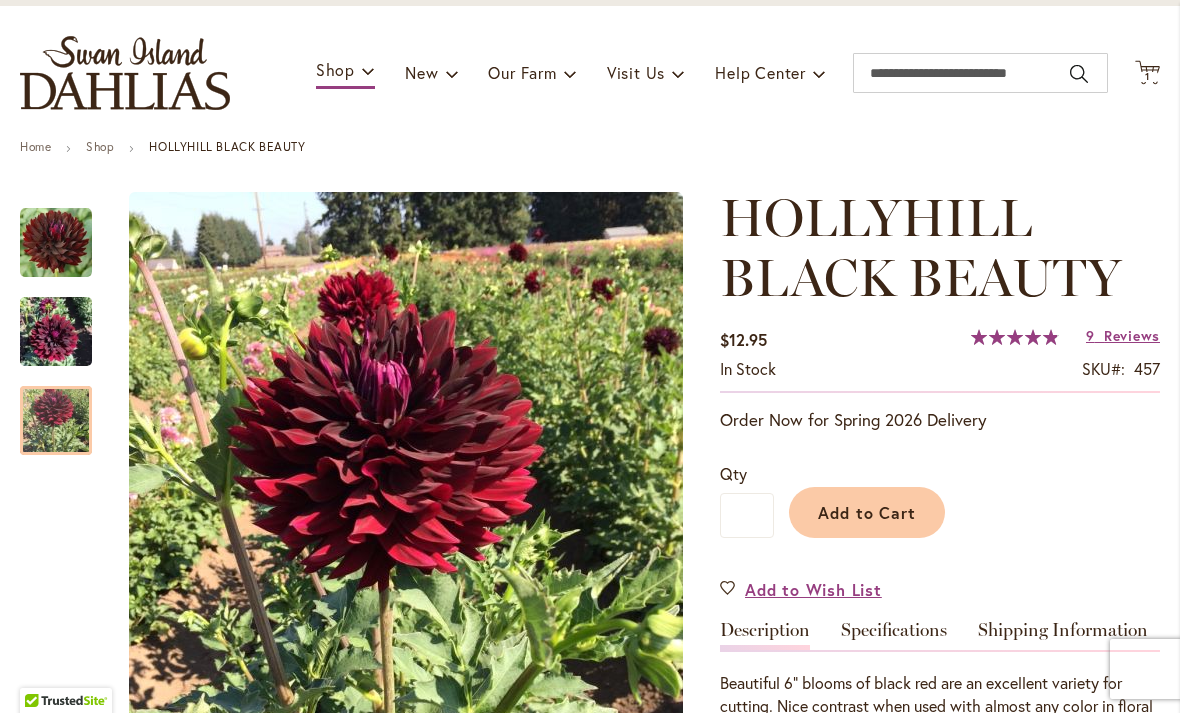 click at bounding box center [56, 420] 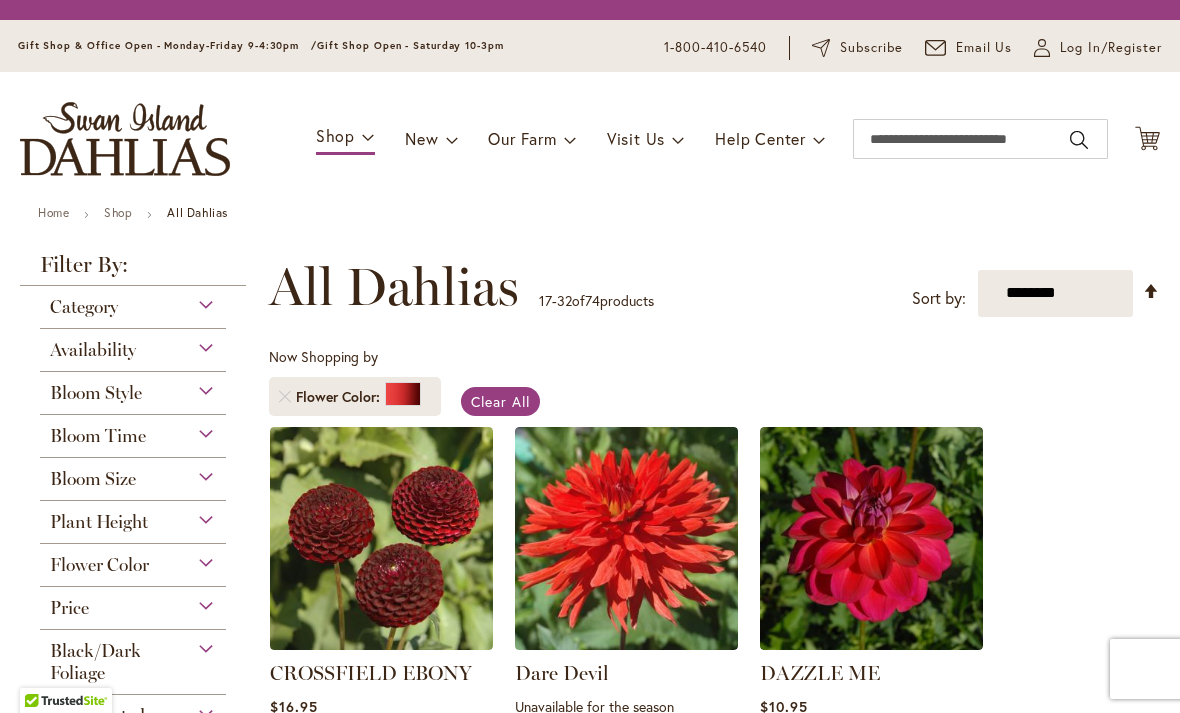 scroll, scrollTop: 0, scrollLeft: 0, axis: both 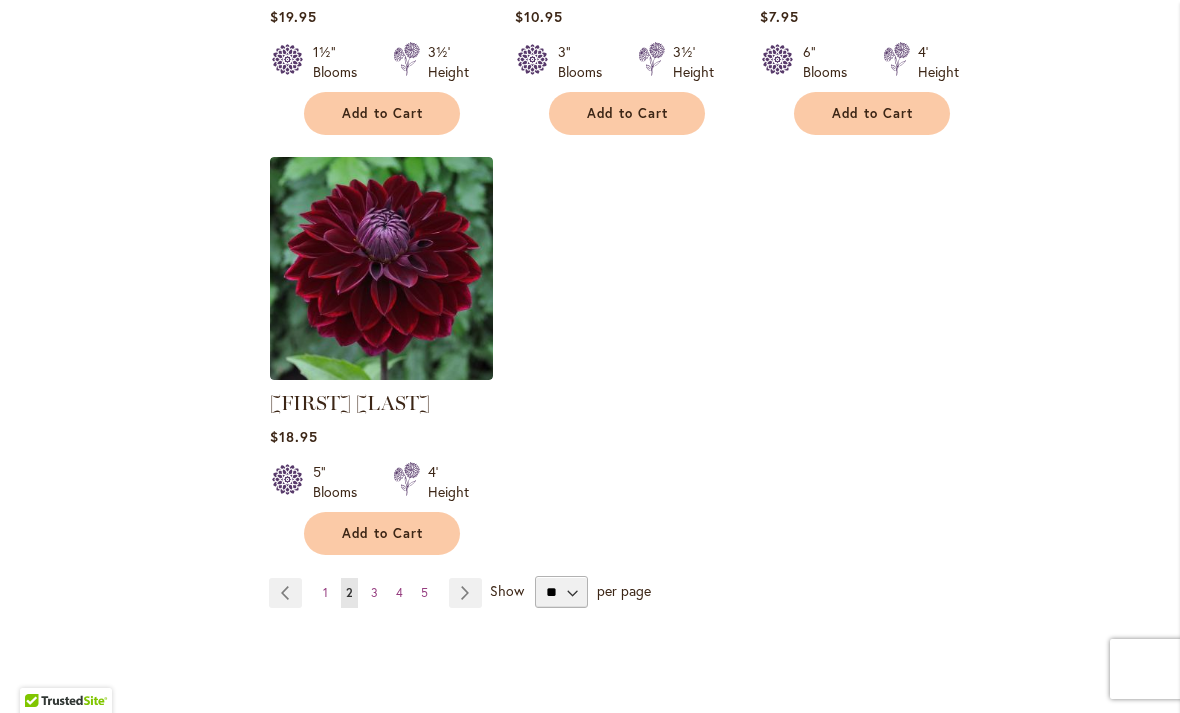 click on "Page
Next" at bounding box center (465, 593) 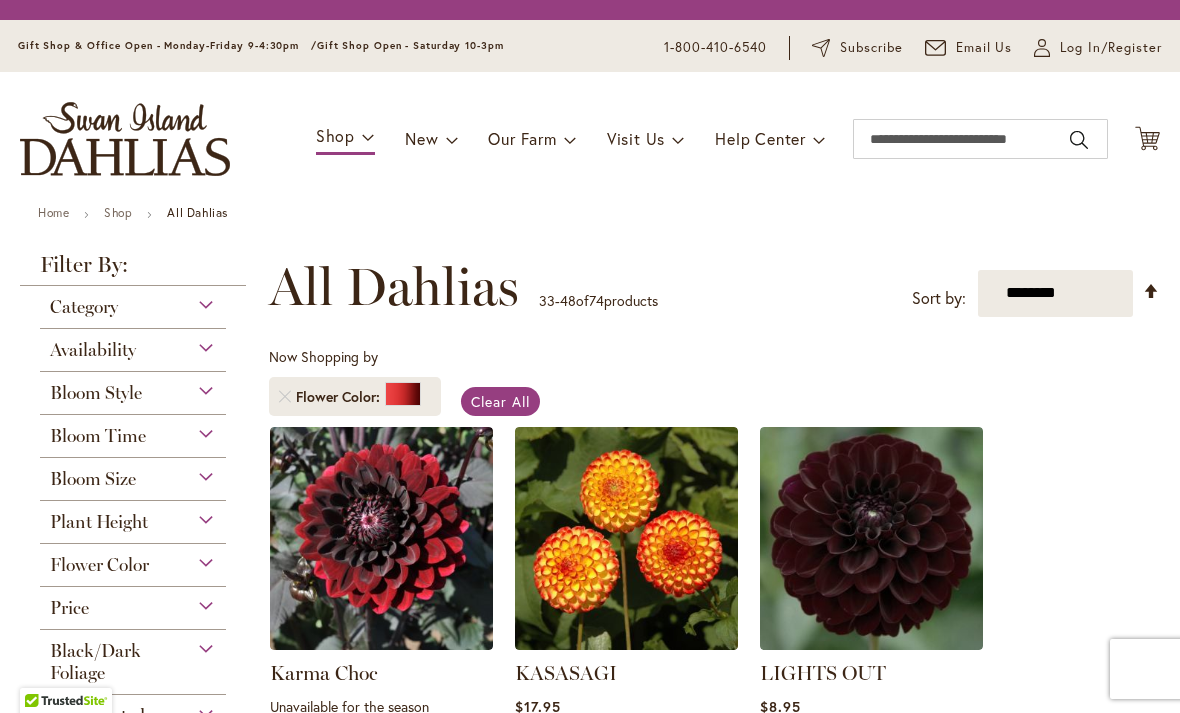 scroll, scrollTop: 0, scrollLeft: 0, axis: both 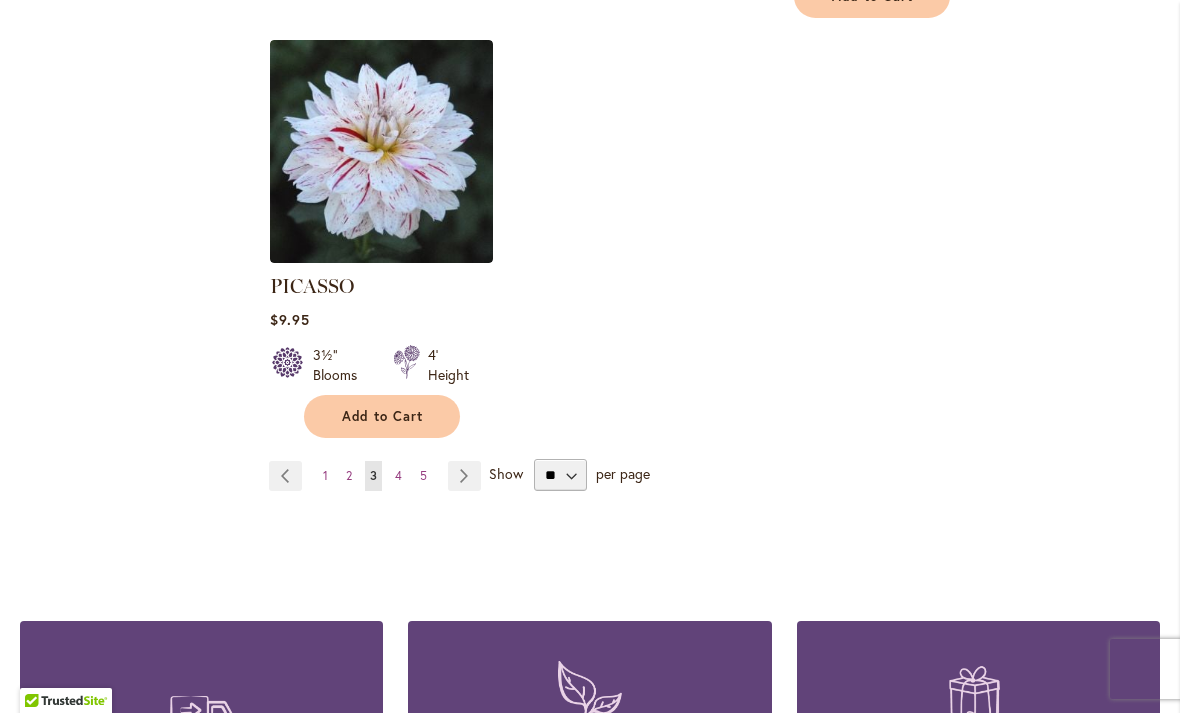 click on "Page
Next" at bounding box center [464, 476] 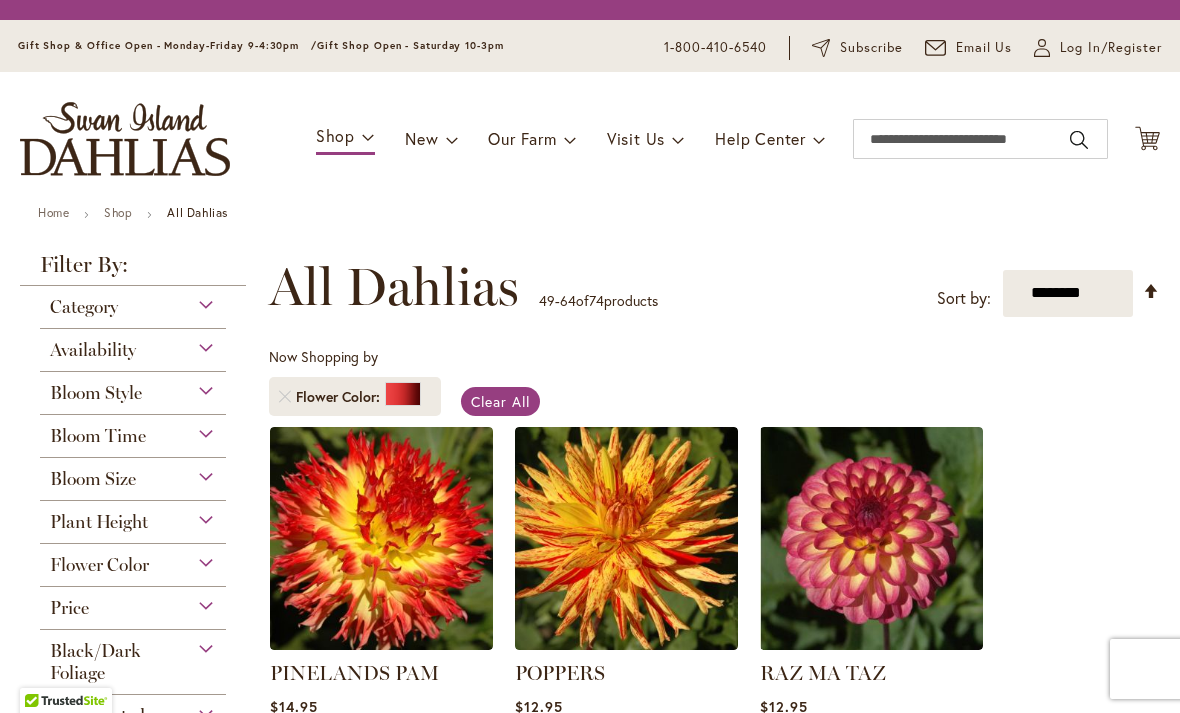 scroll, scrollTop: 0, scrollLeft: 0, axis: both 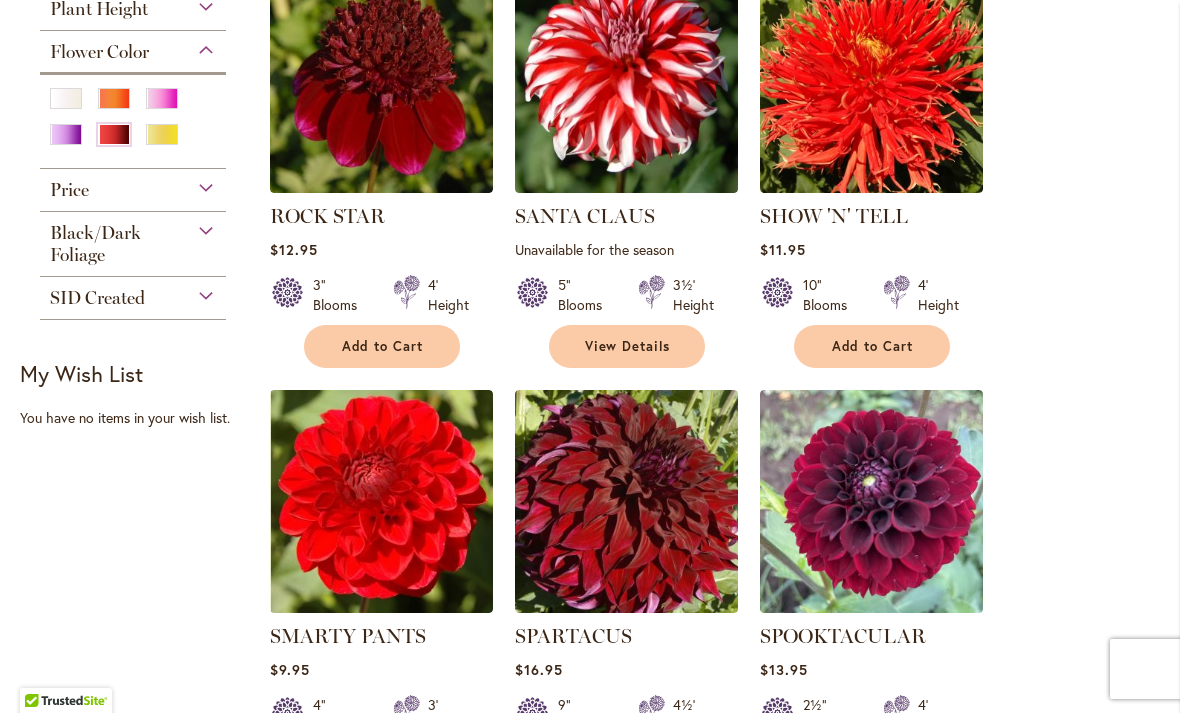 click on "SPOOKTACULAR" at bounding box center [843, 636] 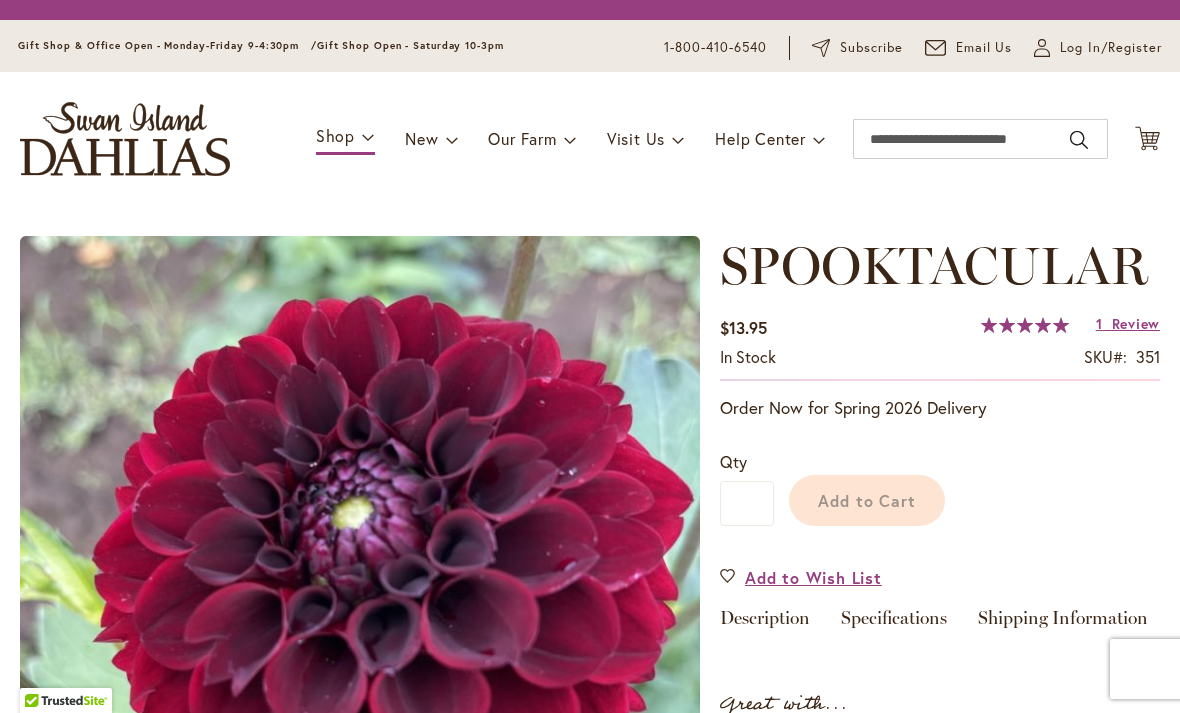 scroll, scrollTop: 0, scrollLeft: 0, axis: both 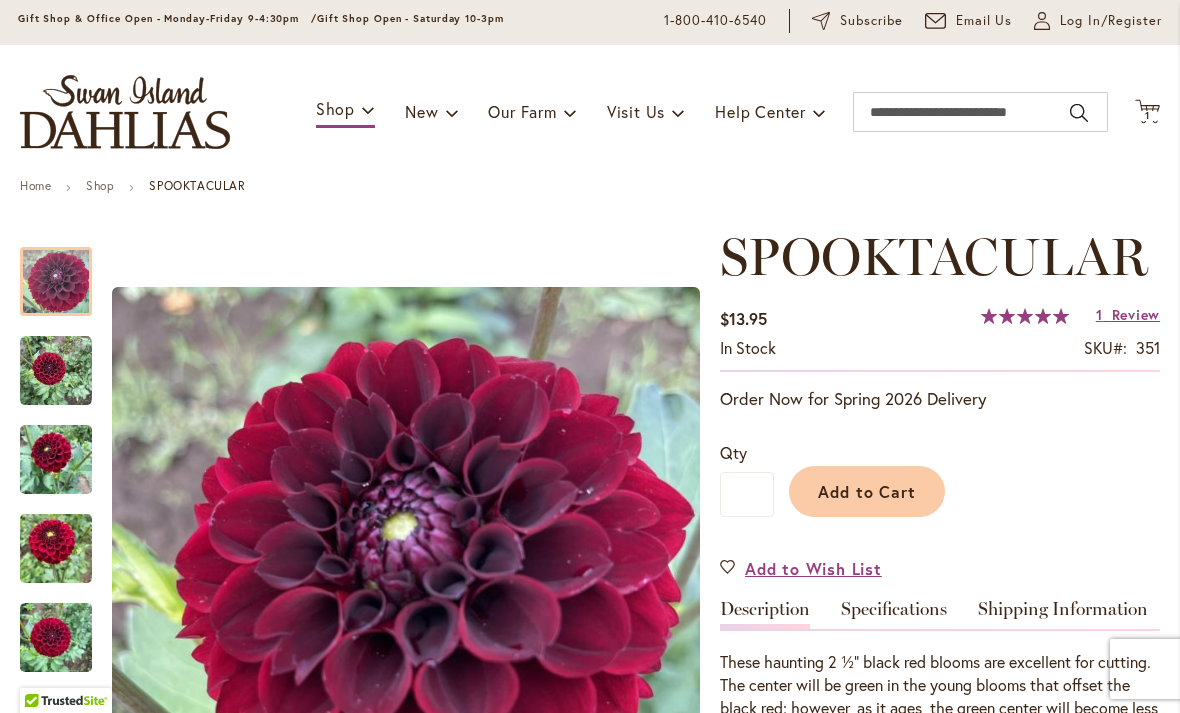 click on "Add to Cart" at bounding box center [867, 491] 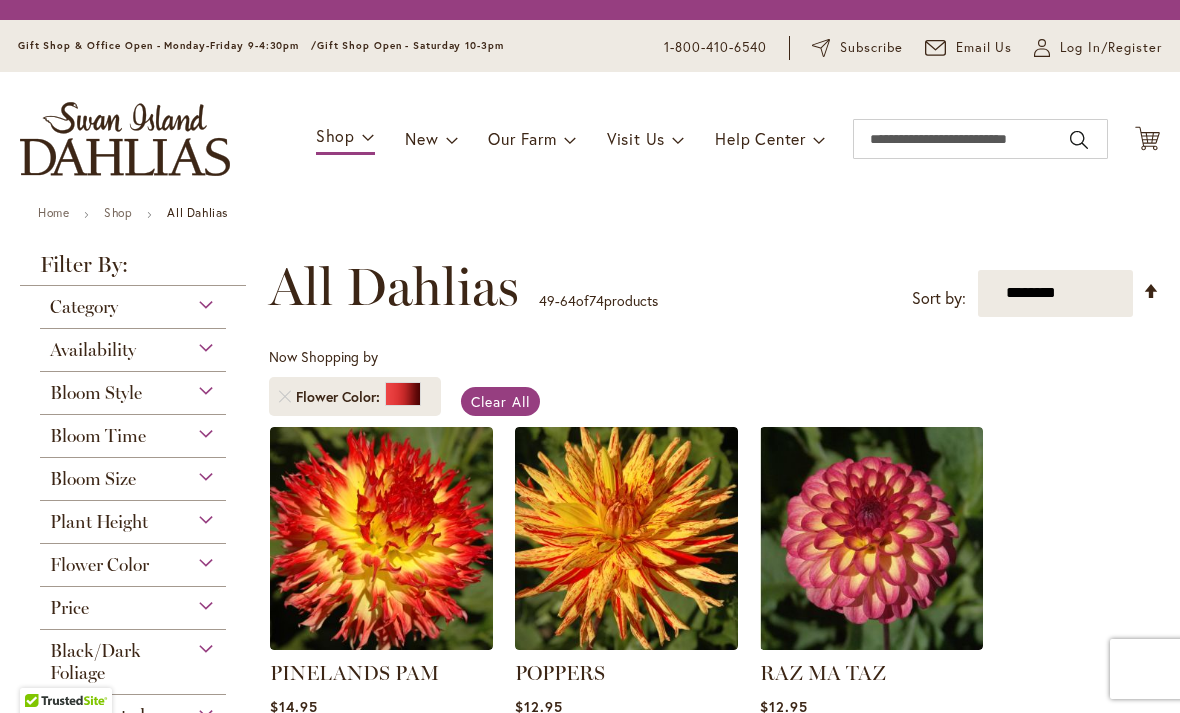 scroll, scrollTop: 0, scrollLeft: 0, axis: both 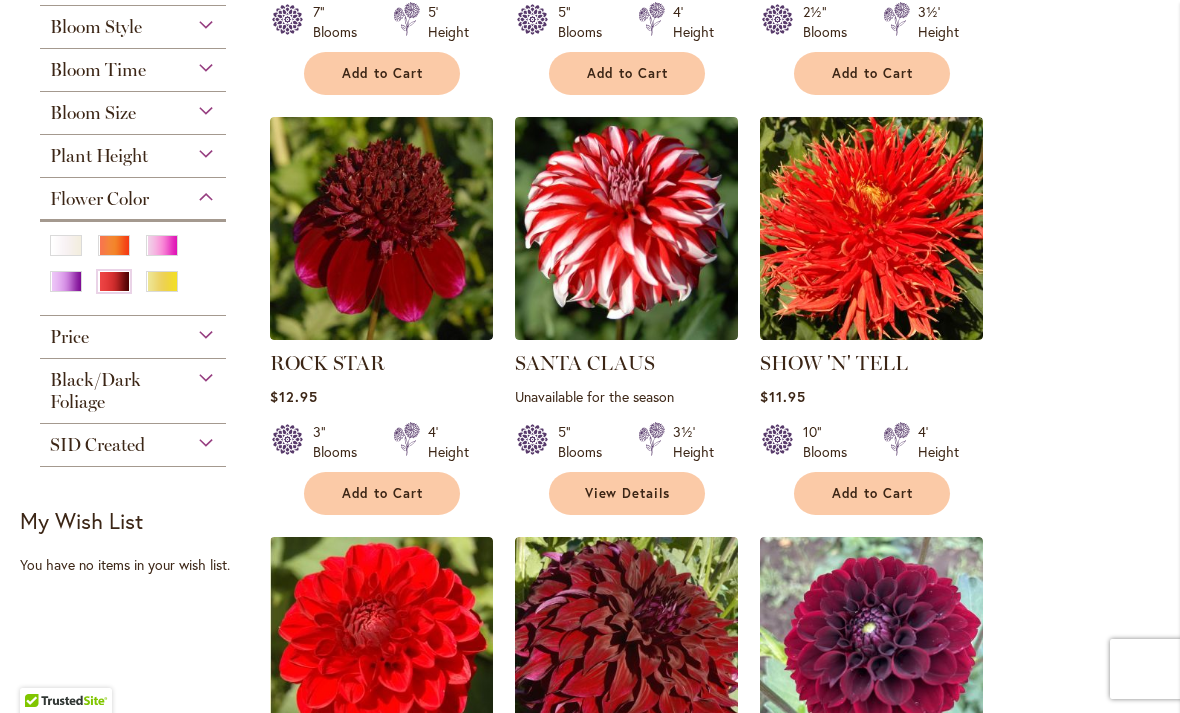 click on "ROCK STAR" at bounding box center (327, 363) 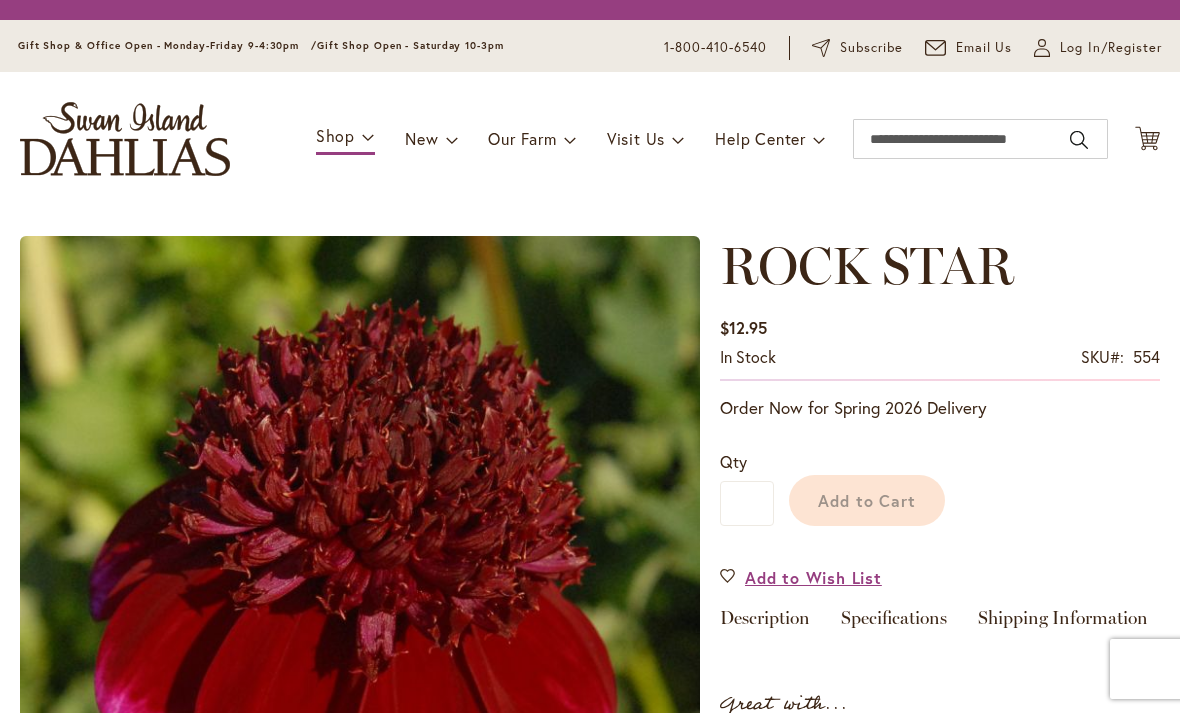 scroll, scrollTop: 0, scrollLeft: 0, axis: both 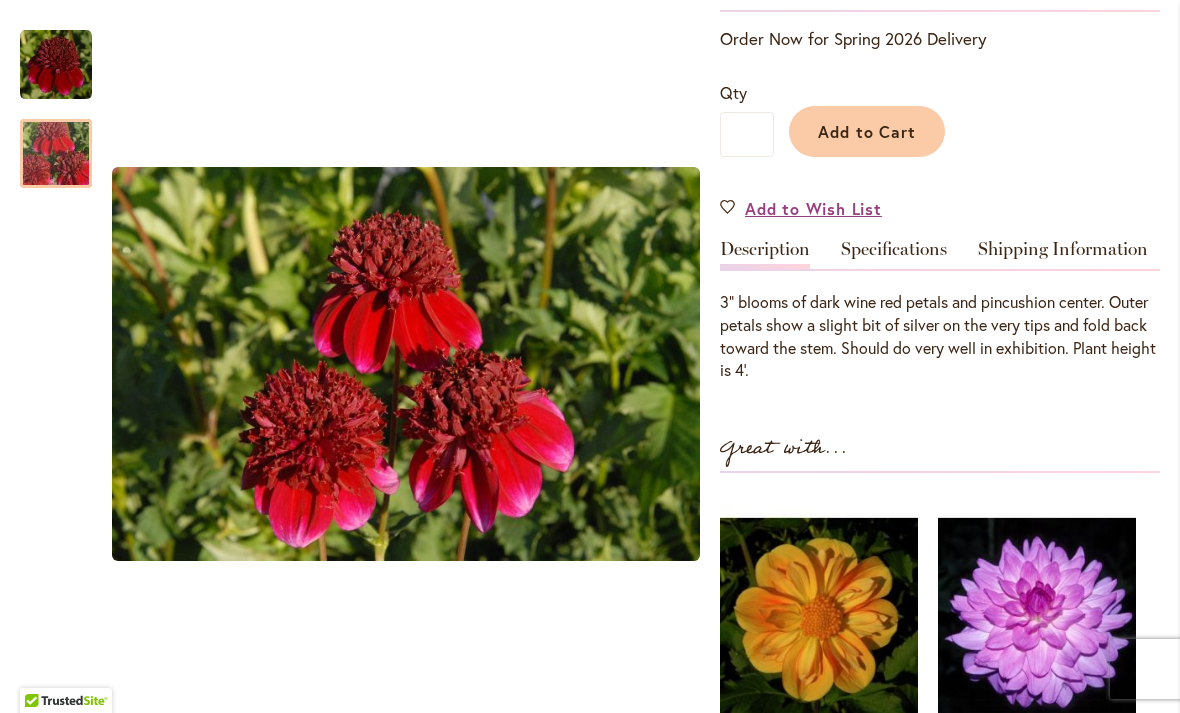 click at bounding box center (56, 154) 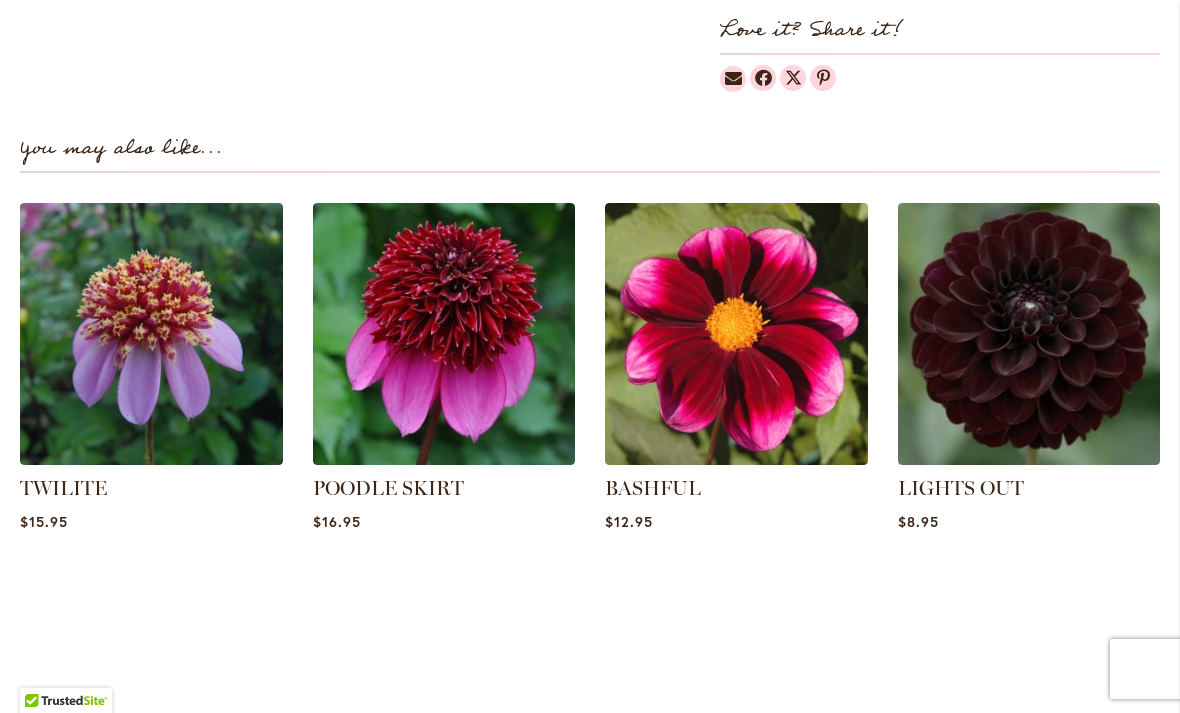 scroll, scrollTop: 1229, scrollLeft: 0, axis: vertical 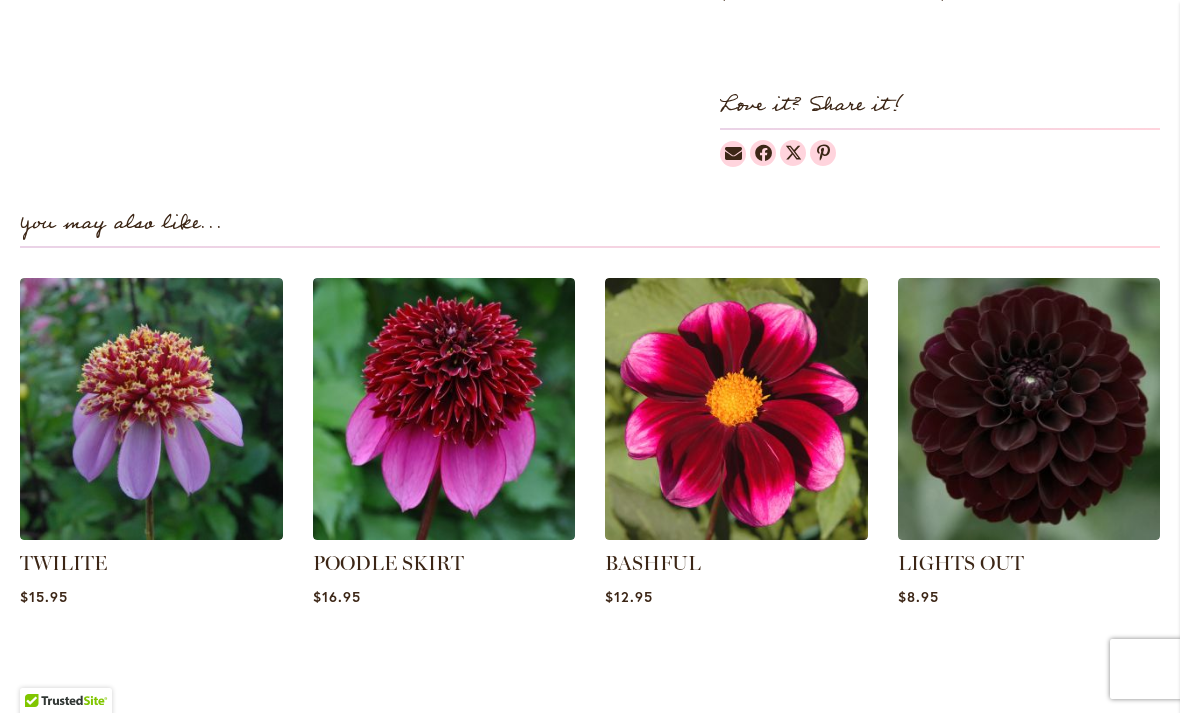 click on "POODLE SKIRT" at bounding box center [388, 563] 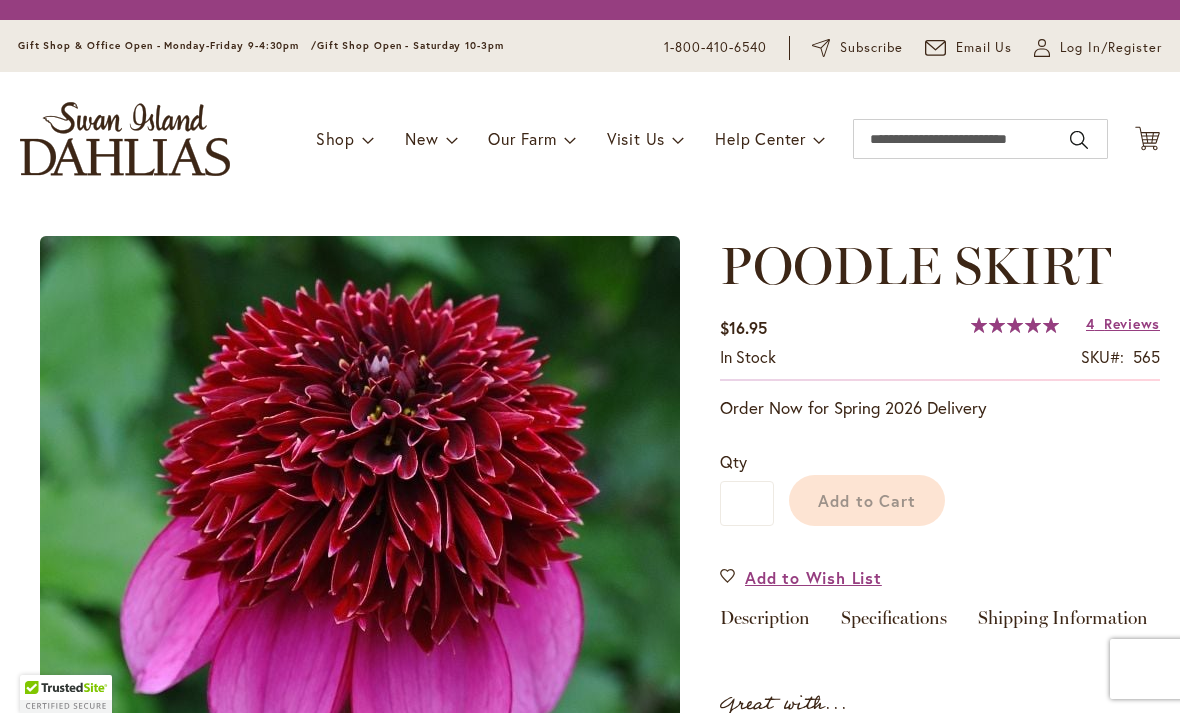 scroll, scrollTop: 0, scrollLeft: 0, axis: both 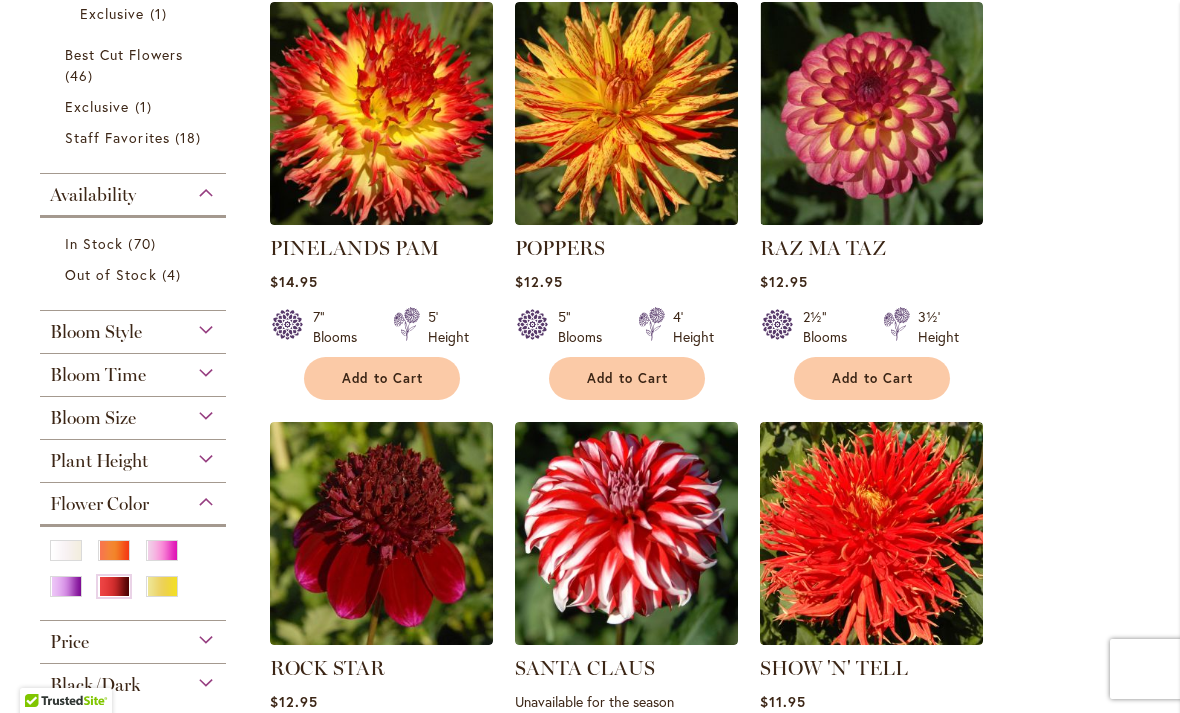 click on "RAZ MA TAZ" at bounding box center (823, 248) 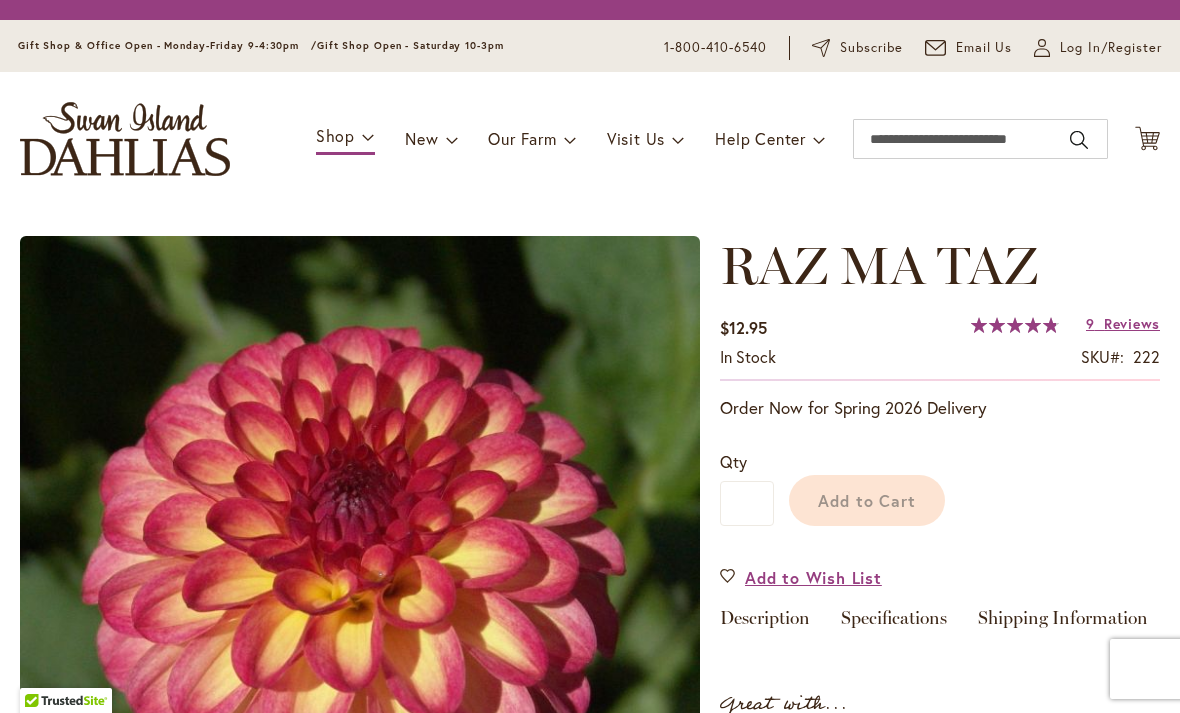 scroll, scrollTop: 0, scrollLeft: 0, axis: both 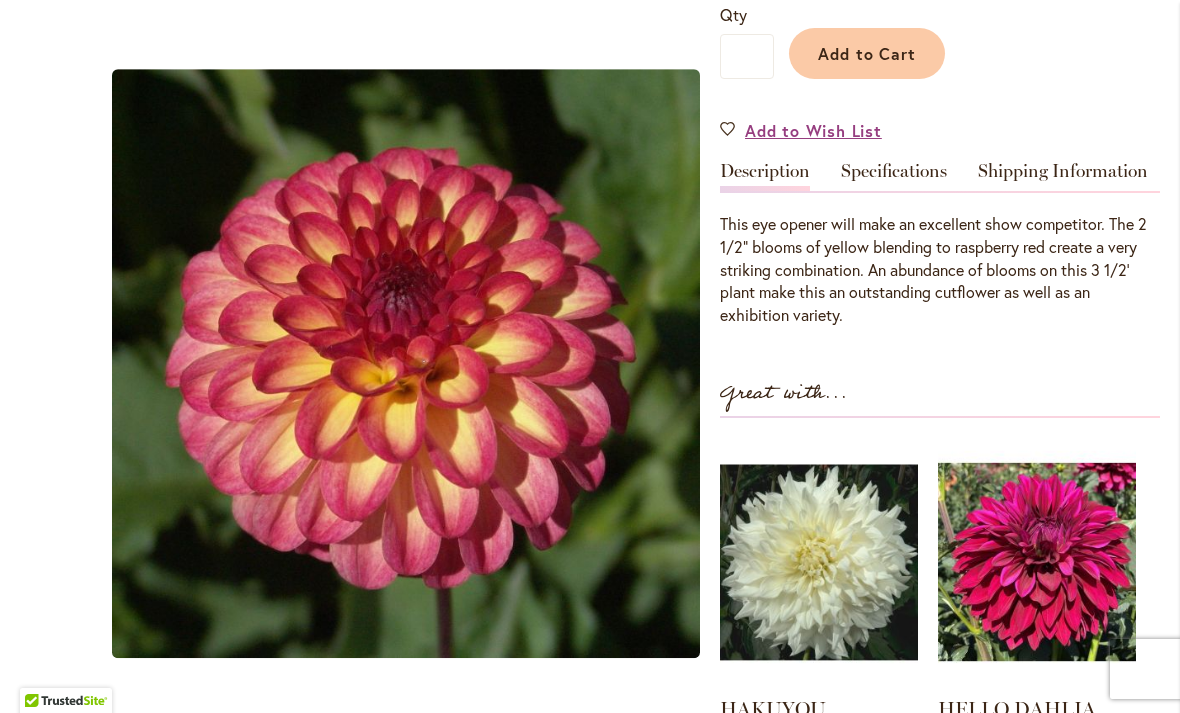 click on "Specifications" at bounding box center (894, 176) 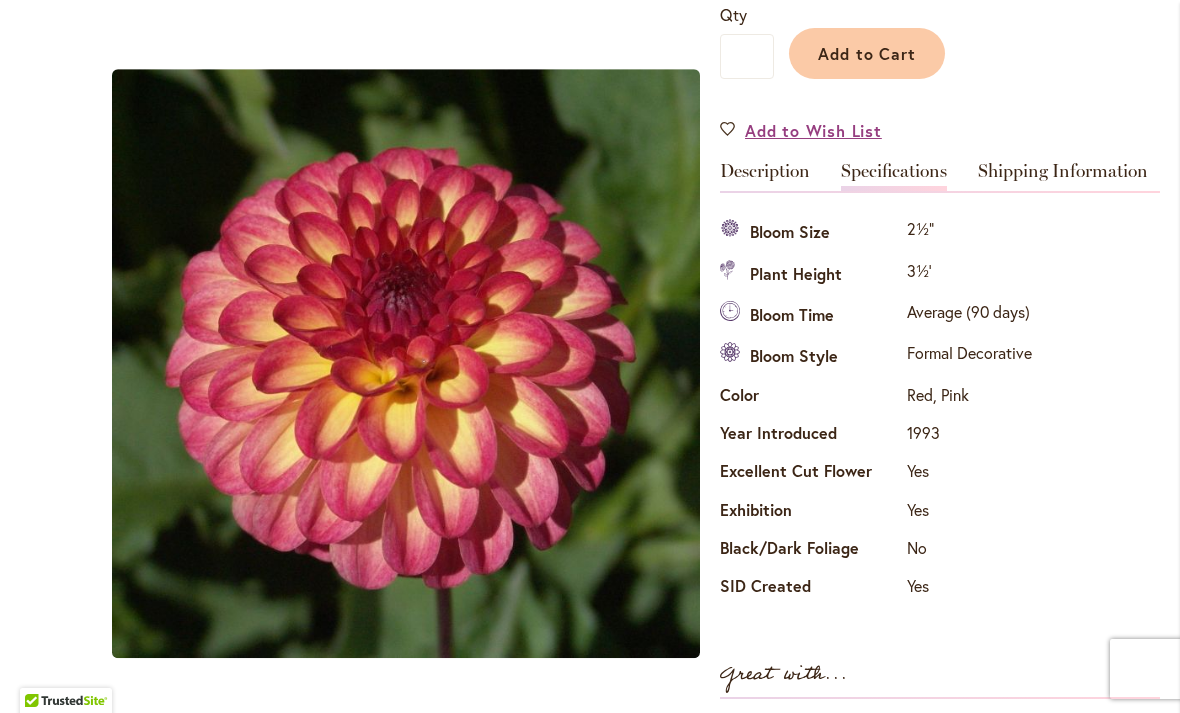 click on "Description" at bounding box center [765, 176] 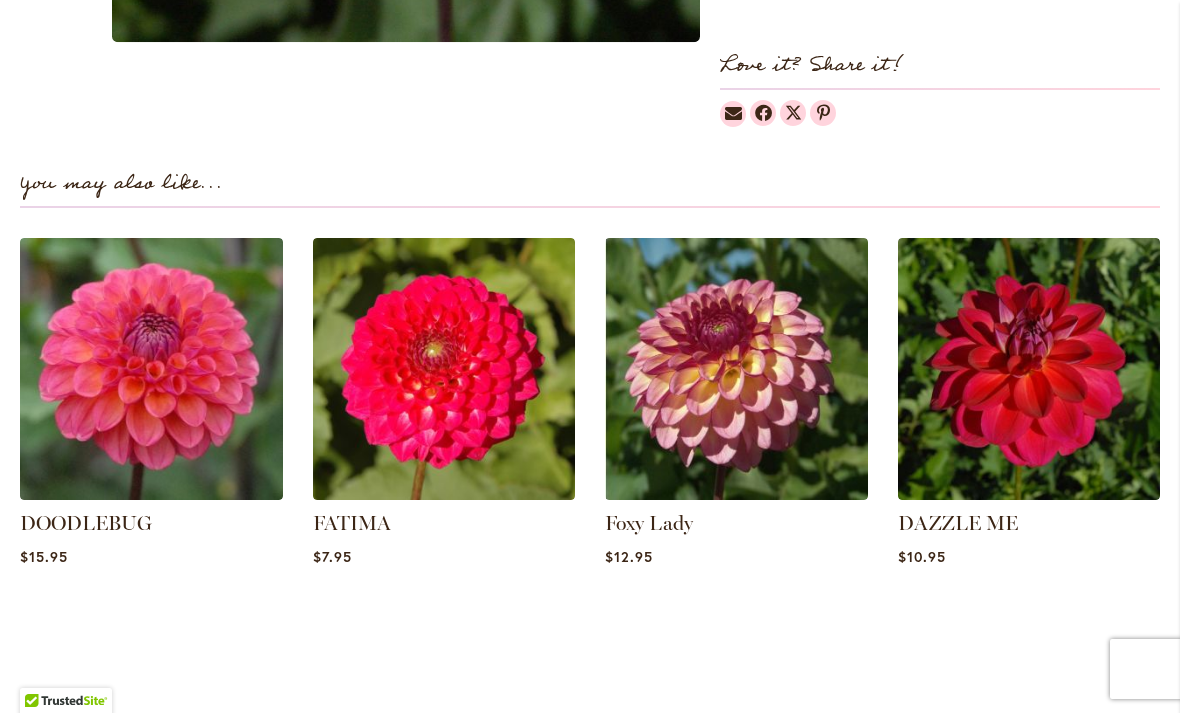 scroll, scrollTop: 1251, scrollLeft: 0, axis: vertical 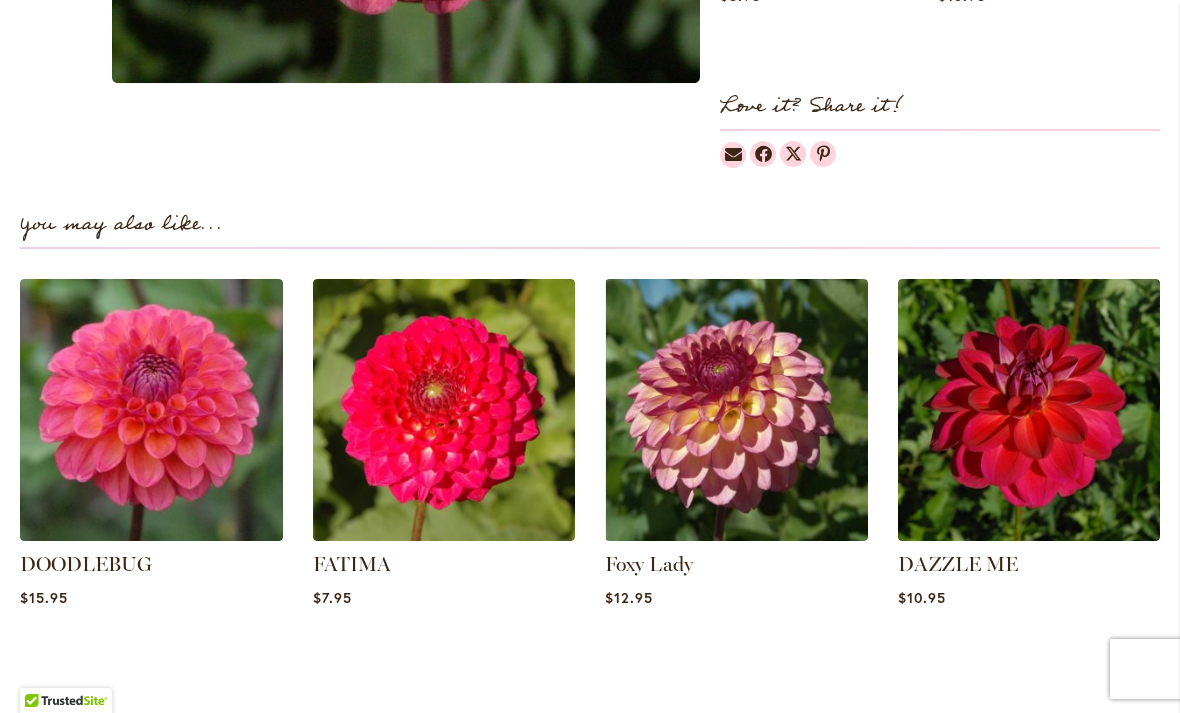 click on "DOODLEBUG" at bounding box center (86, 564) 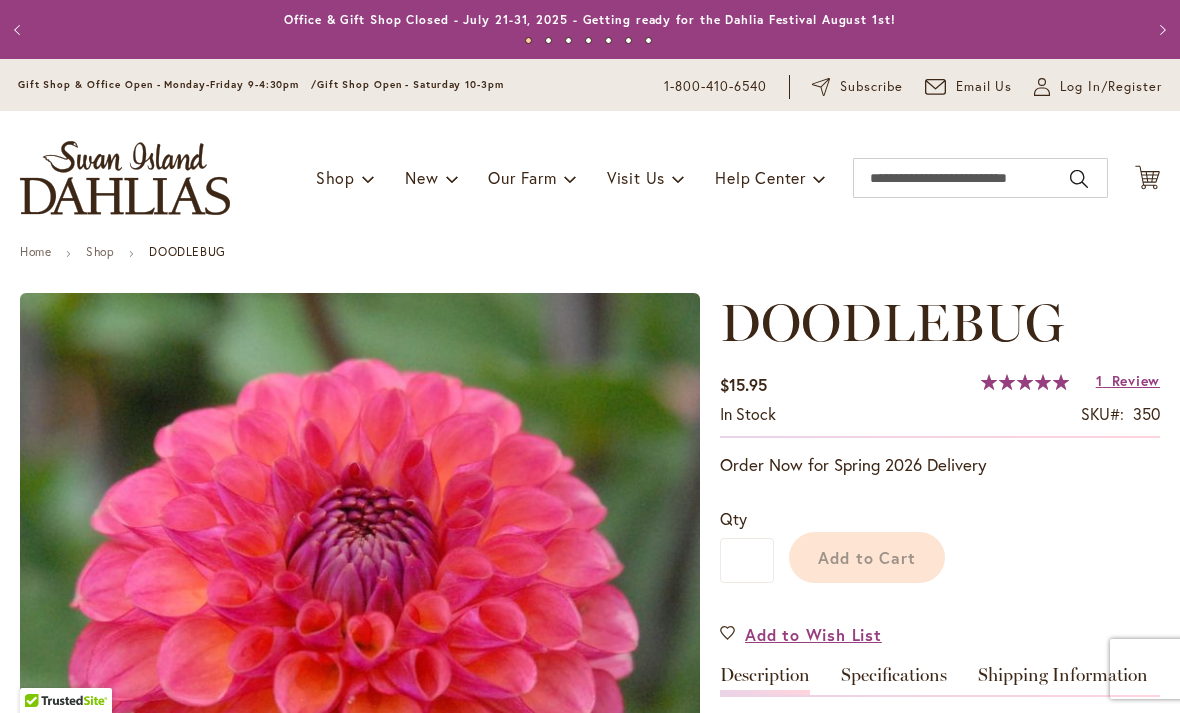 scroll, scrollTop: 0, scrollLeft: 0, axis: both 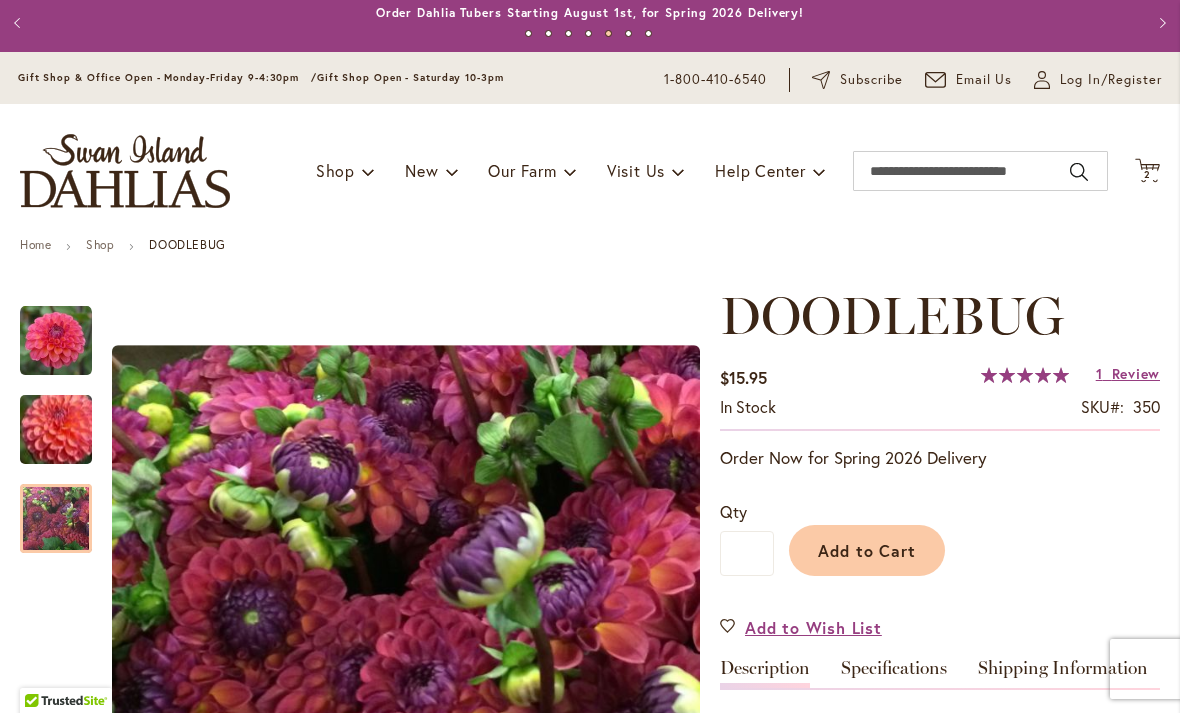 click at bounding box center (56, 519) 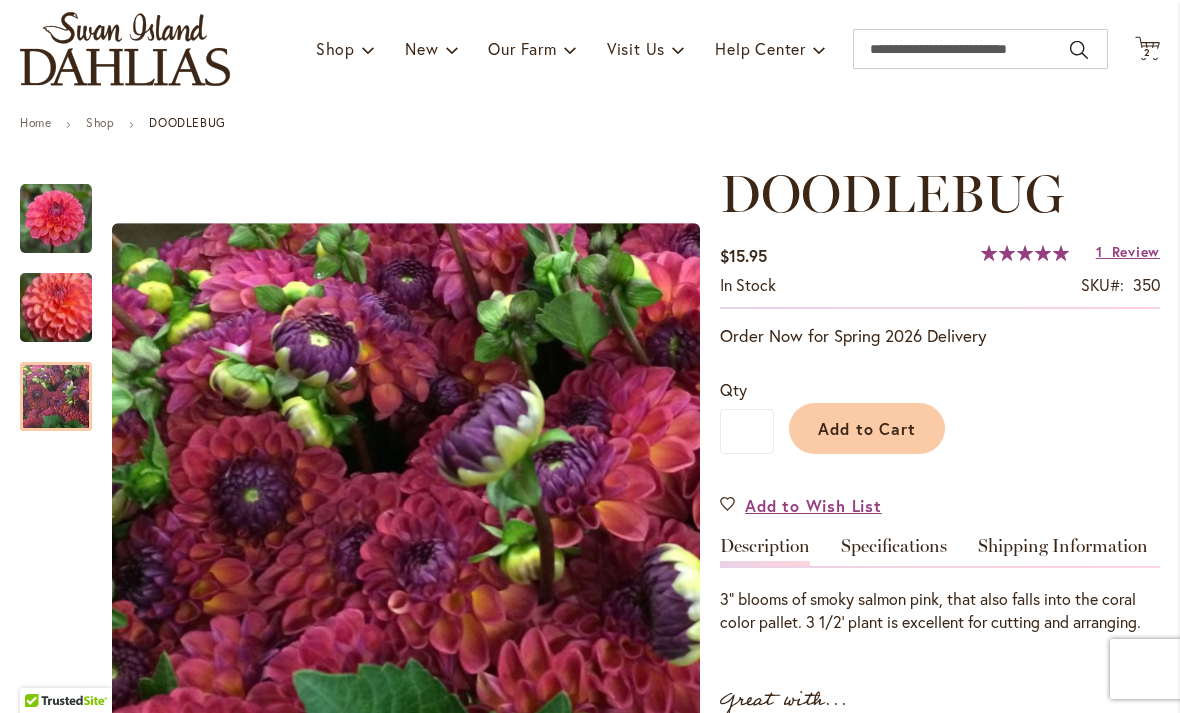 scroll, scrollTop: 146, scrollLeft: 0, axis: vertical 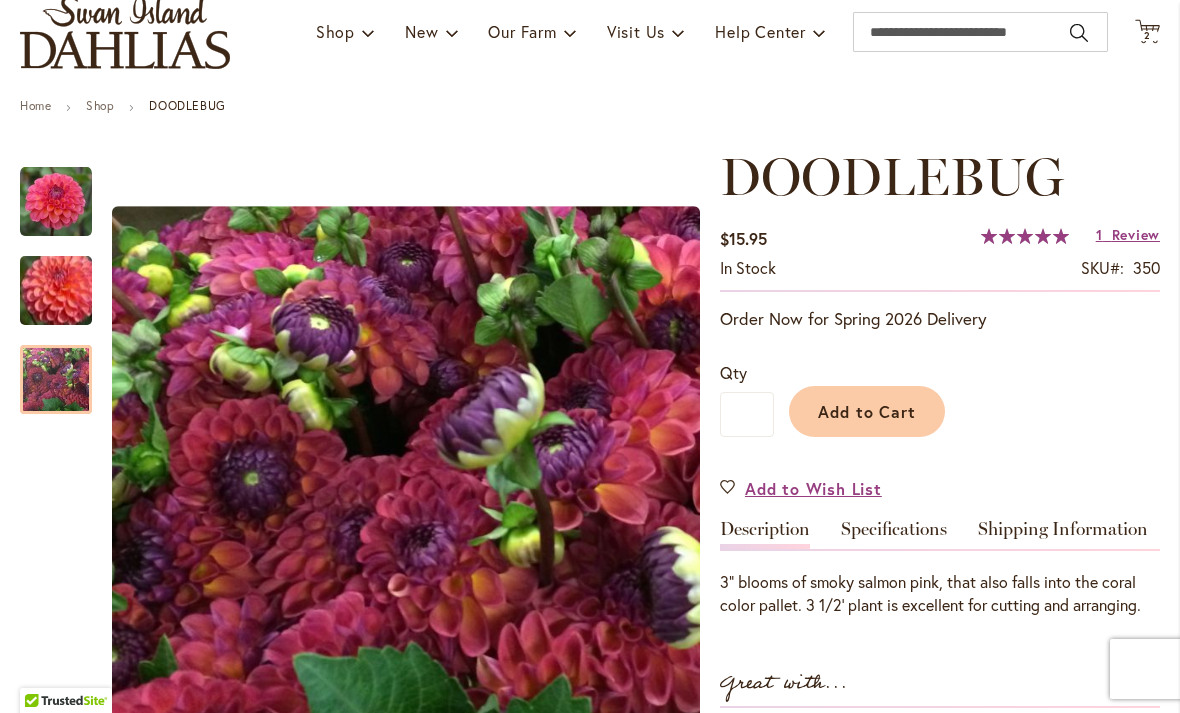 click on "Add to Cart" at bounding box center (867, 411) 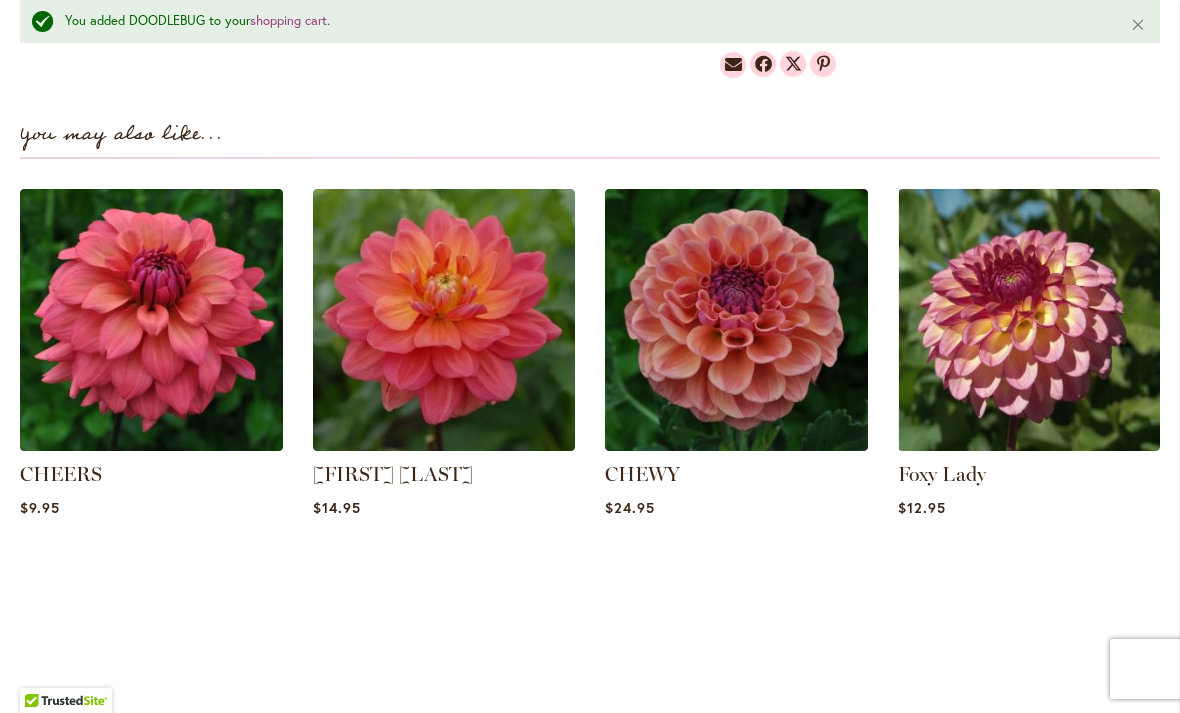 scroll, scrollTop: 1317, scrollLeft: 0, axis: vertical 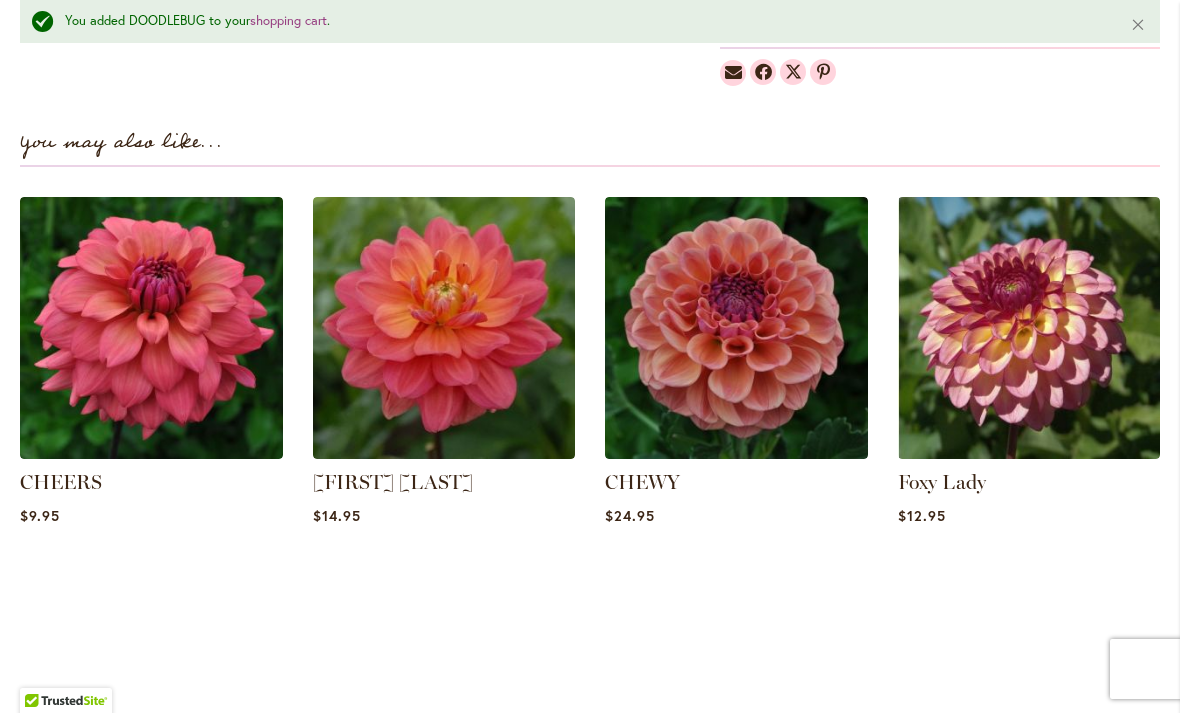 click on "CHEWY" at bounding box center (642, 482) 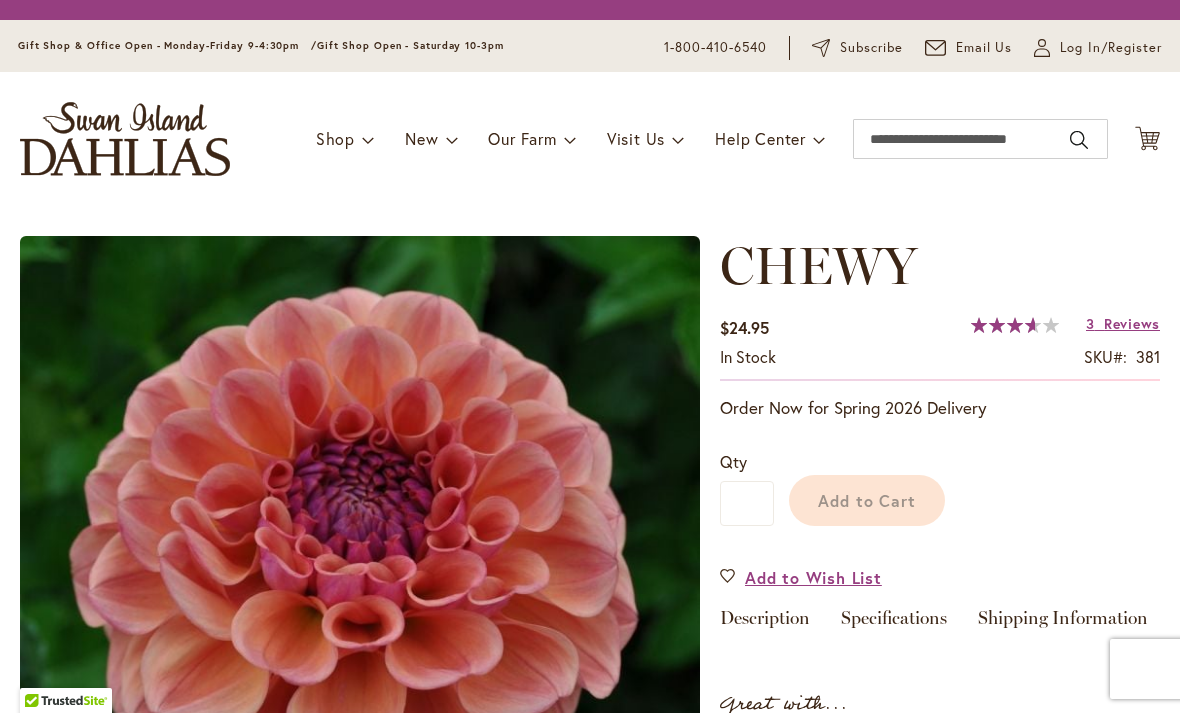 scroll, scrollTop: 0, scrollLeft: 0, axis: both 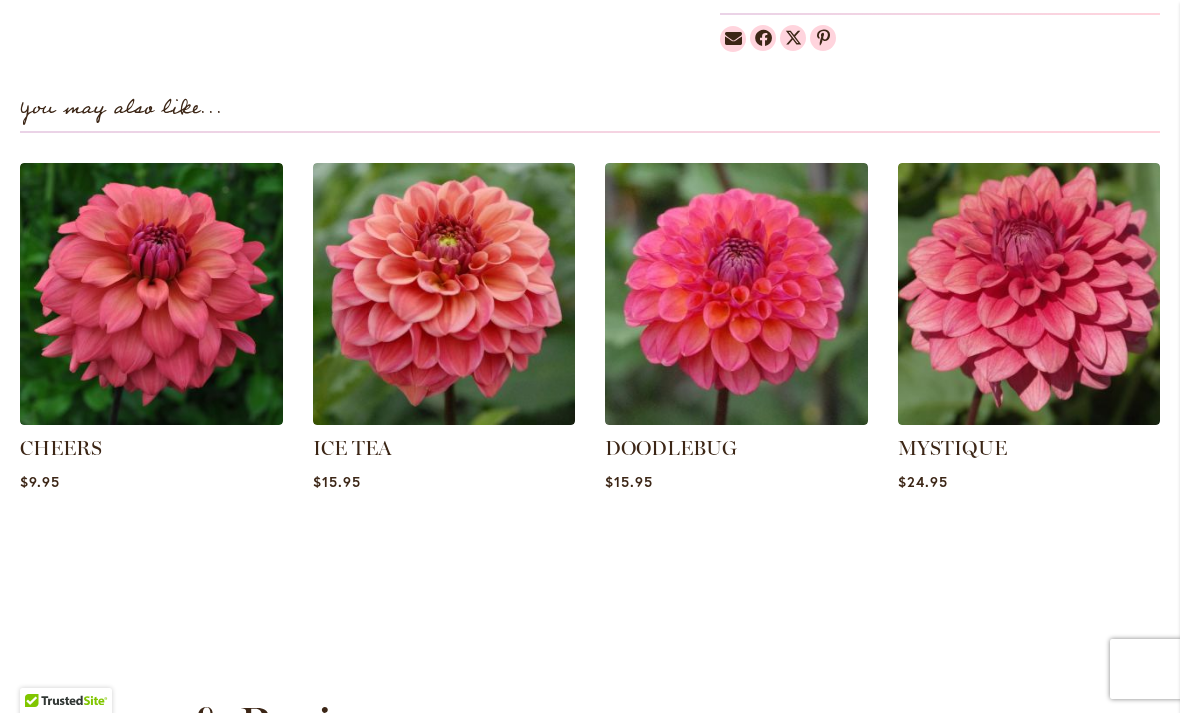click on "ICE TEA" at bounding box center (352, 448) 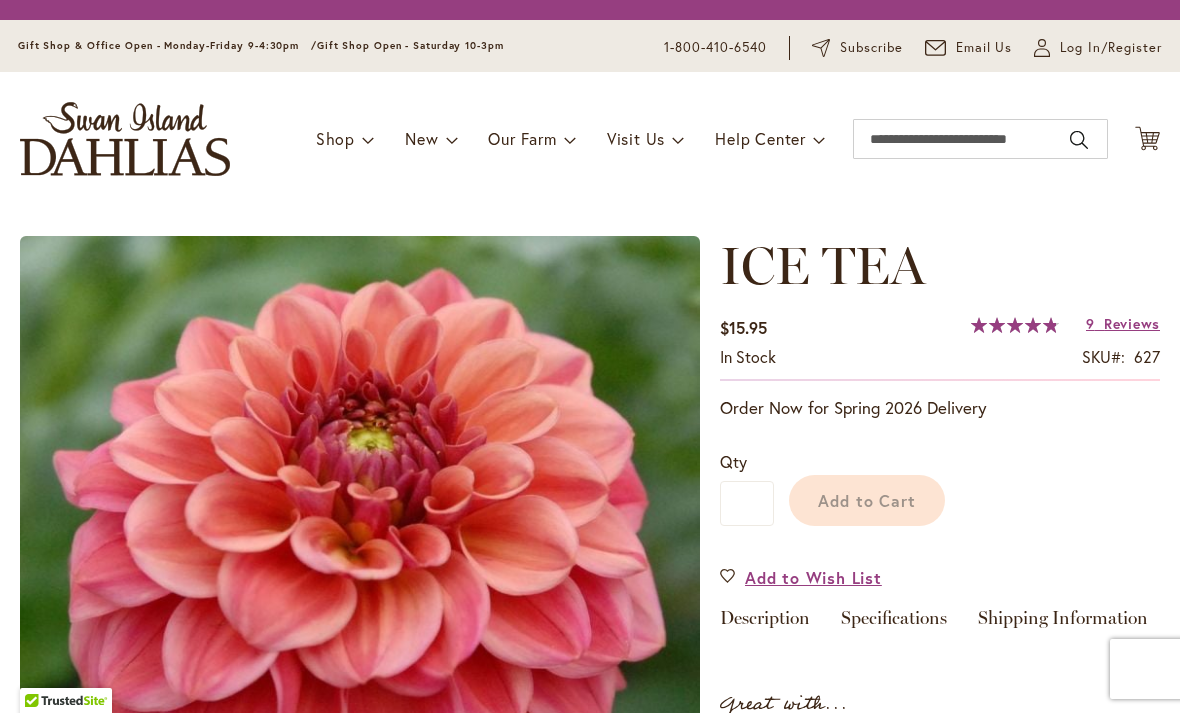 scroll, scrollTop: 0, scrollLeft: 0, axis: both 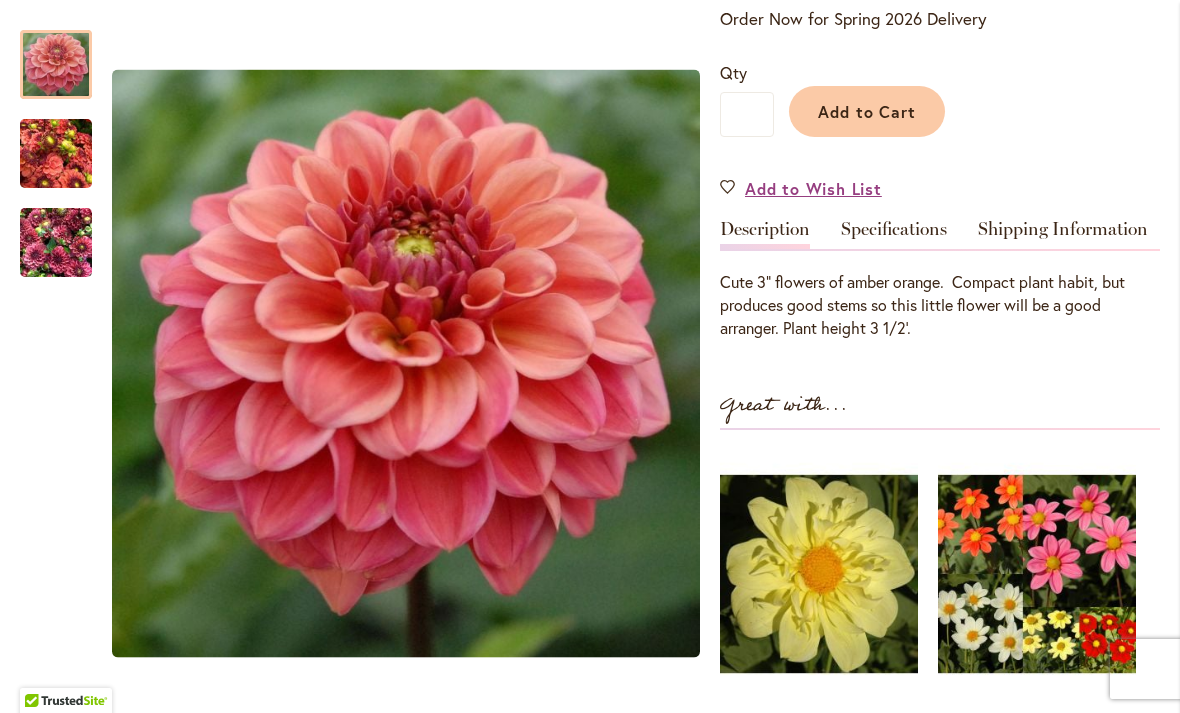click at bounding box center (56, 243) 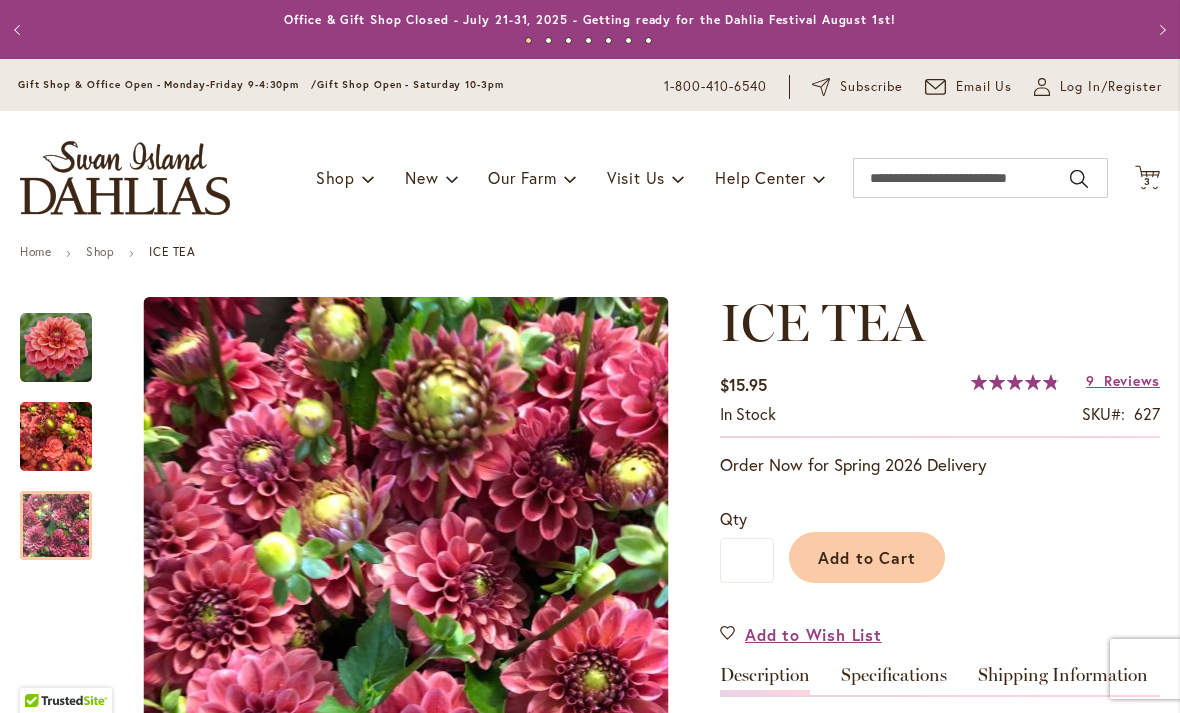 scroll, scrollTop: 0, scrollLeft: 0, axis: both 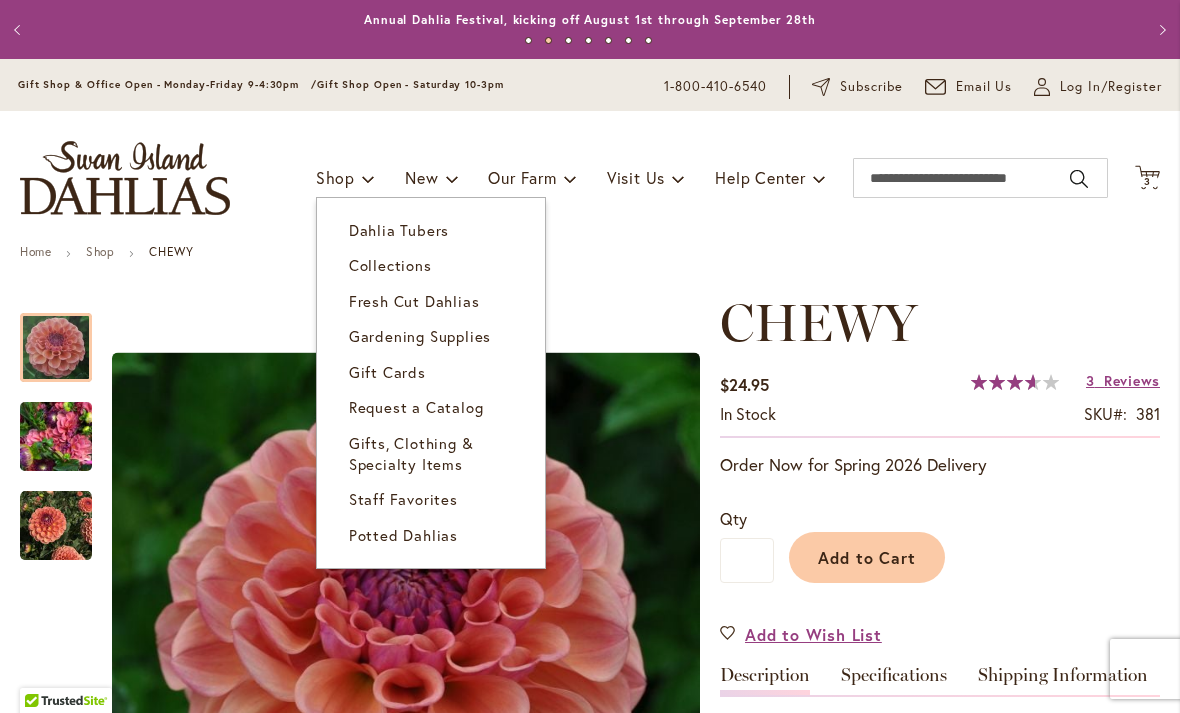 click on "Dahlia Tubers" at bounding box center [399, 230] 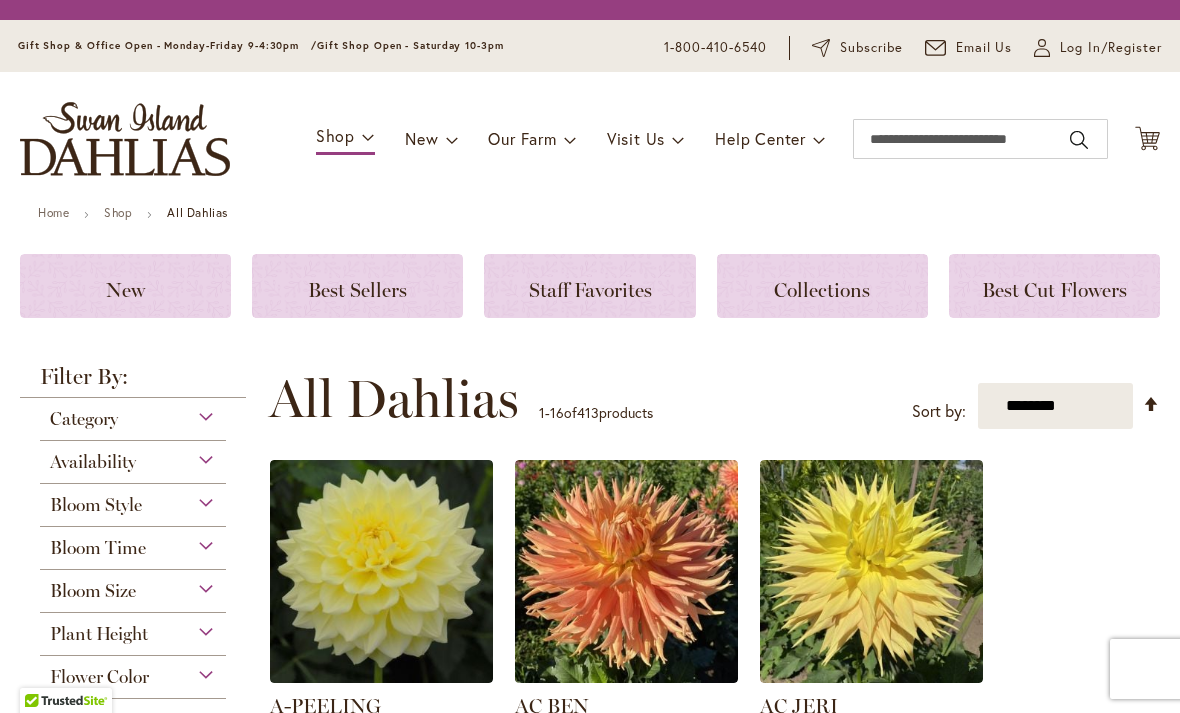 scroll, scrollTop: 0, scrollLeft: 0, axis: both 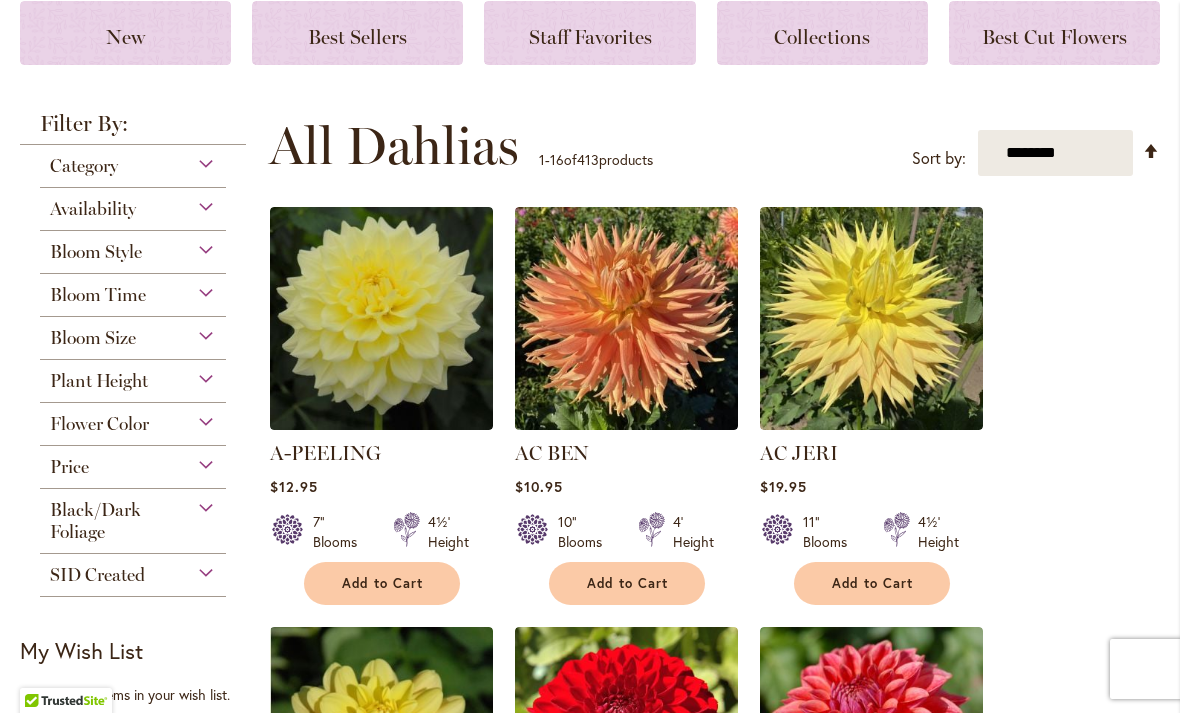 click on "Flower Color" at bounding box center [133, 419] 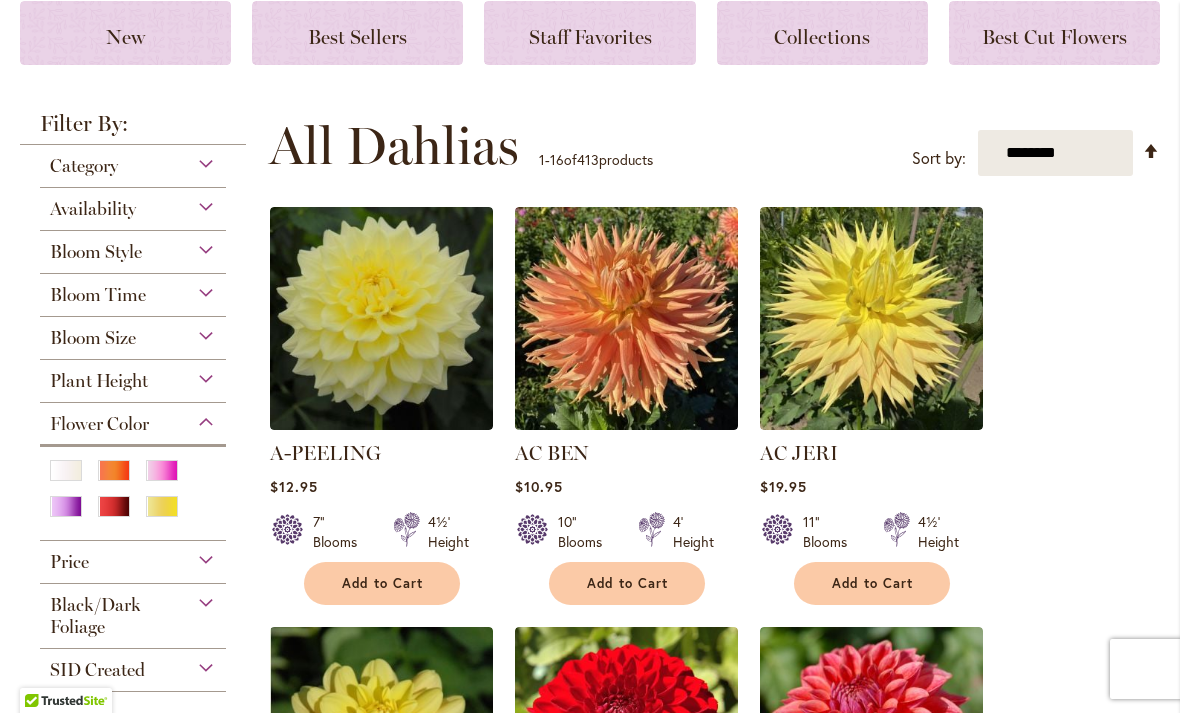 click at bounding box center [114, 470] 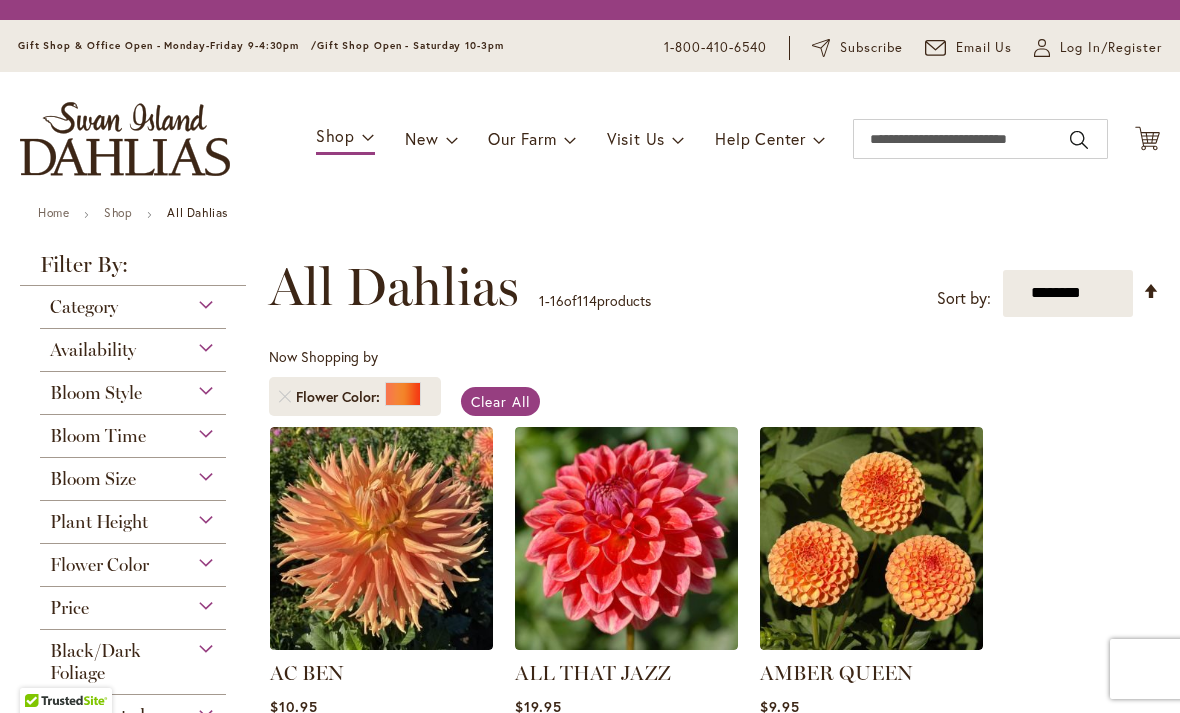 scroll, scrollTop: 0, scrollLeft: 0, axis: both 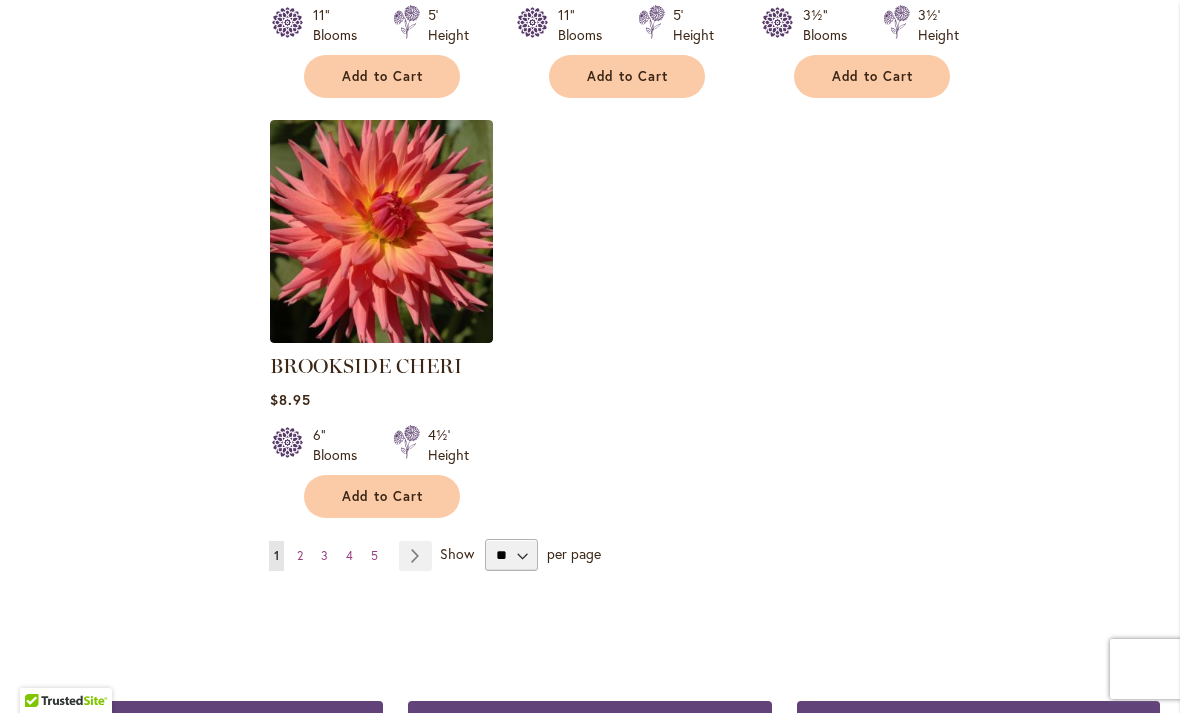 click on "Page
Next" at bounding box center [415, 556] 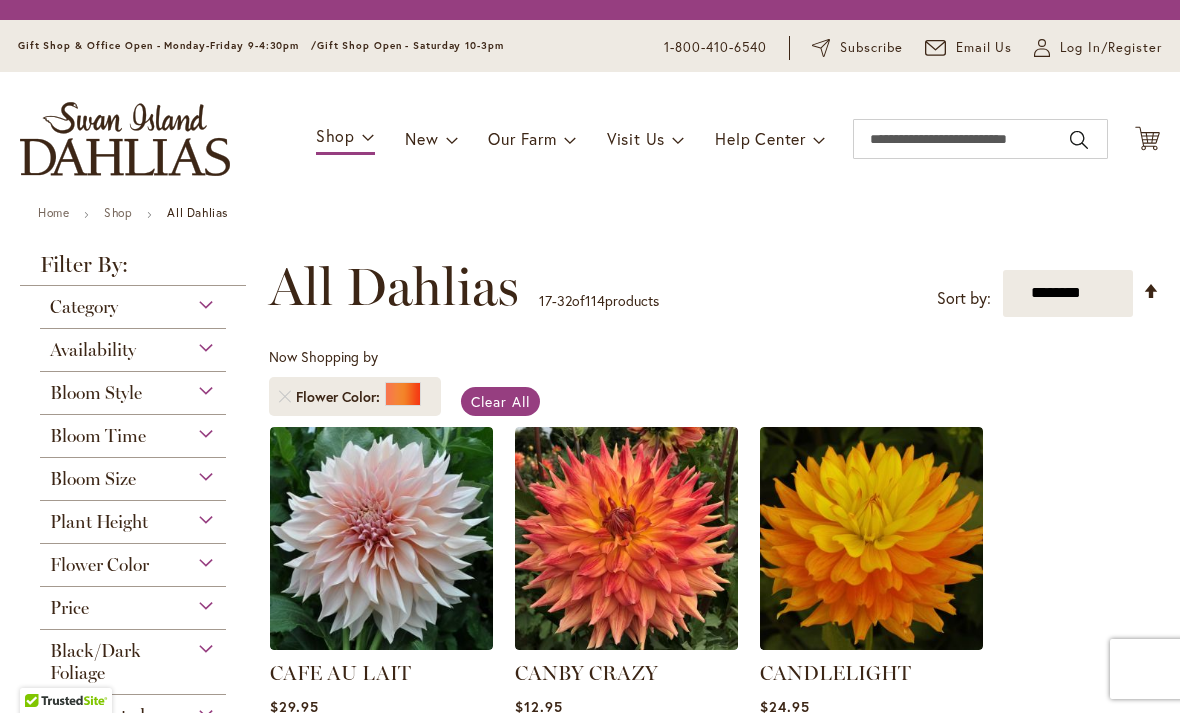 scroll, scrollTop: 0, scrollLeft: 0, axis: both 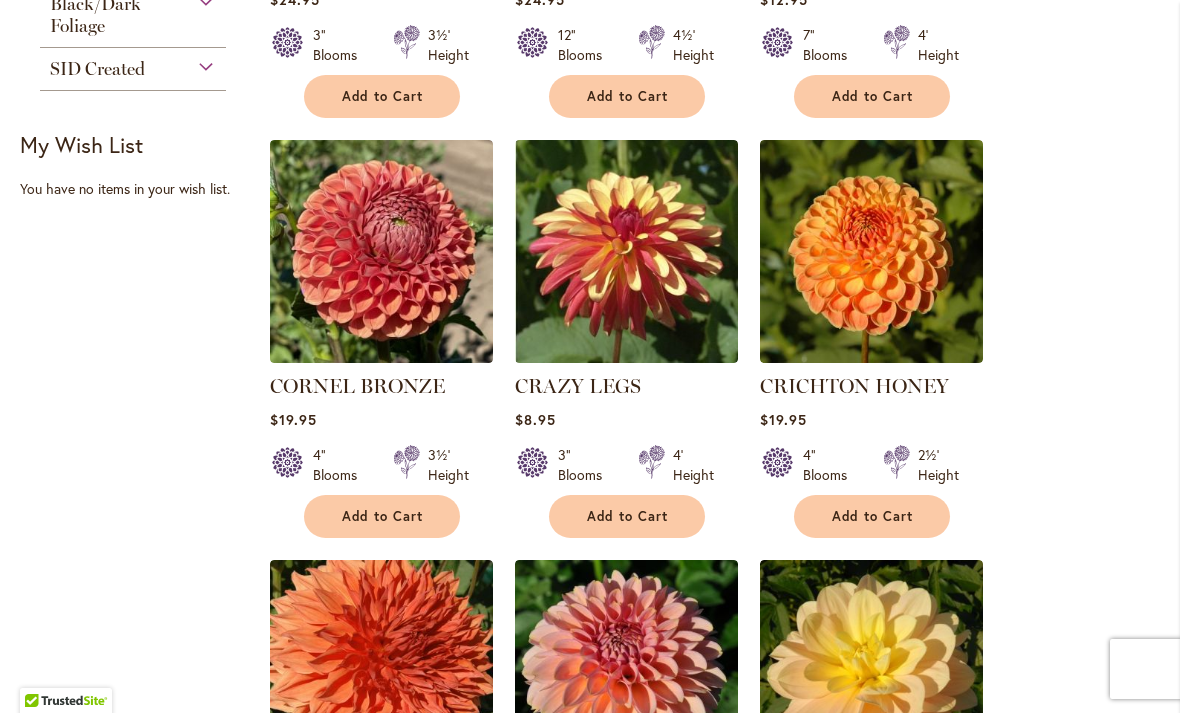 click on "CRICHTON HONEY" at bounding box center [854, 386] 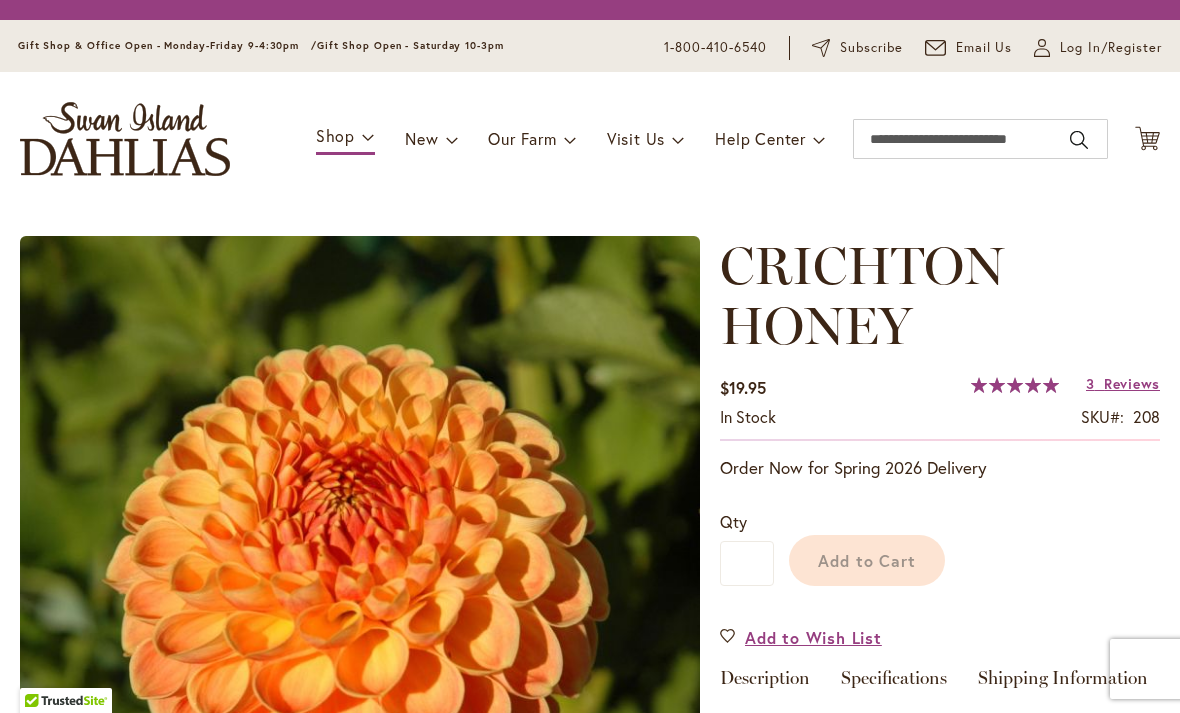 scroll, scrollTop: 0, scrollLeft: 0, axis: both 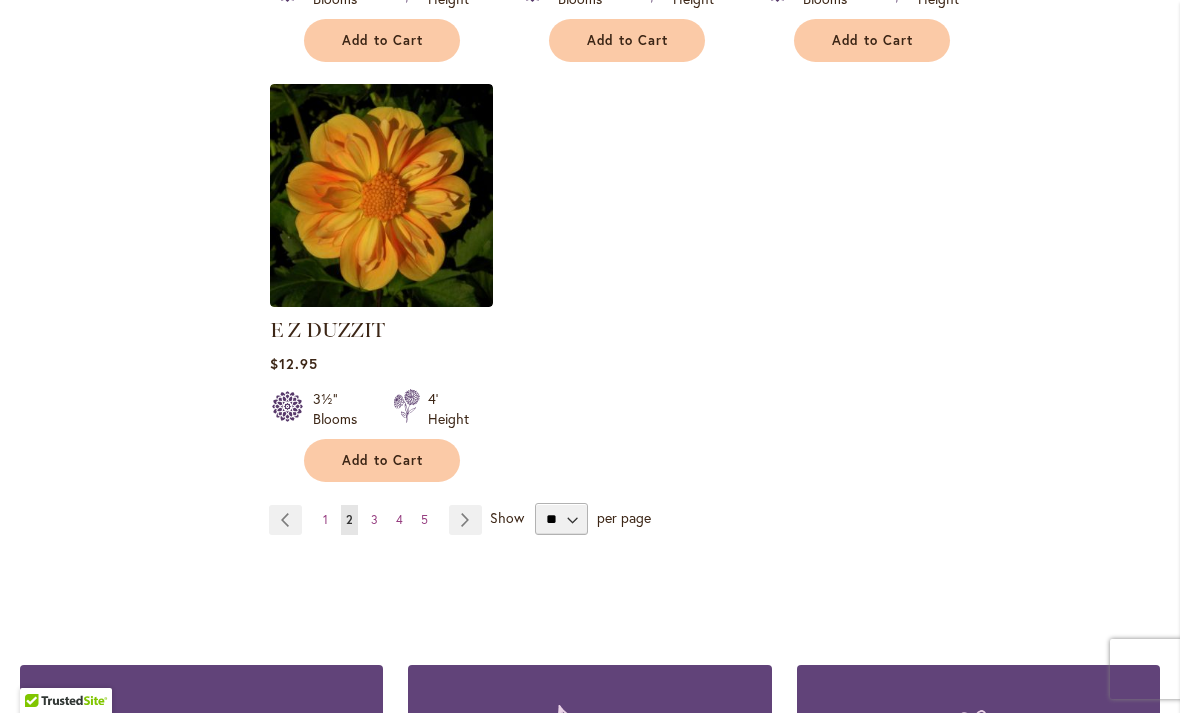 click on "Page
Next" at bounding box center [465, 520] 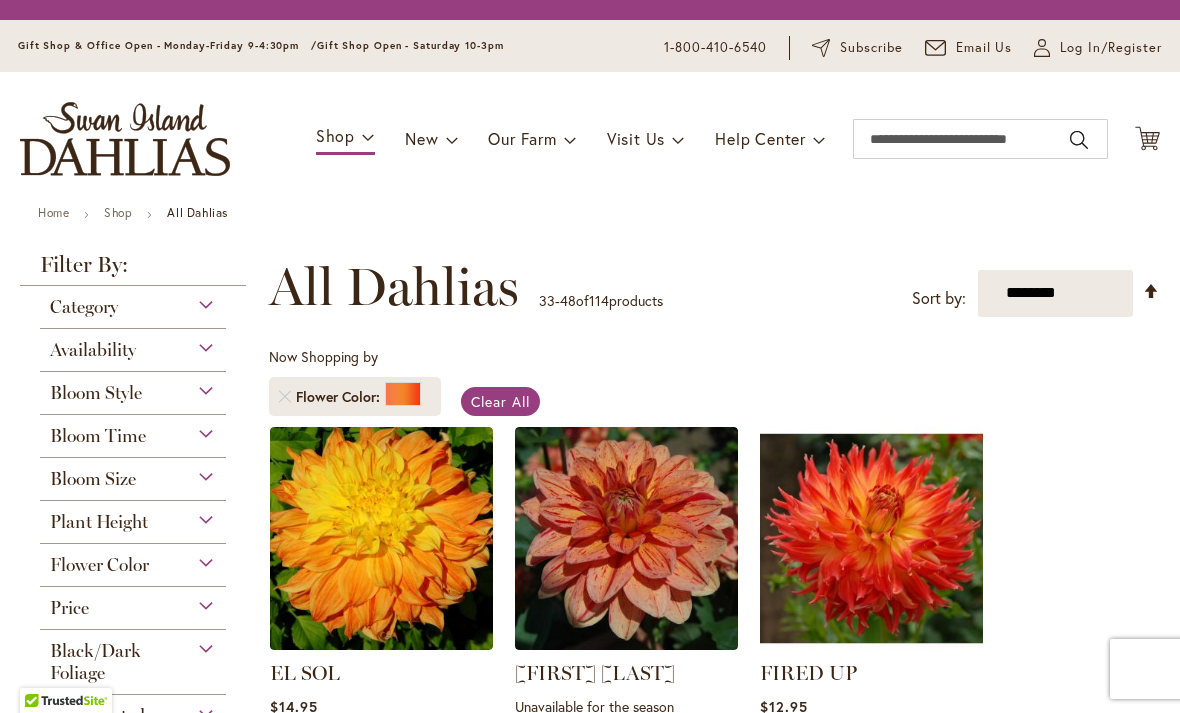 scroll, scrollTop: 0, scrollLeft: 0, axis: both 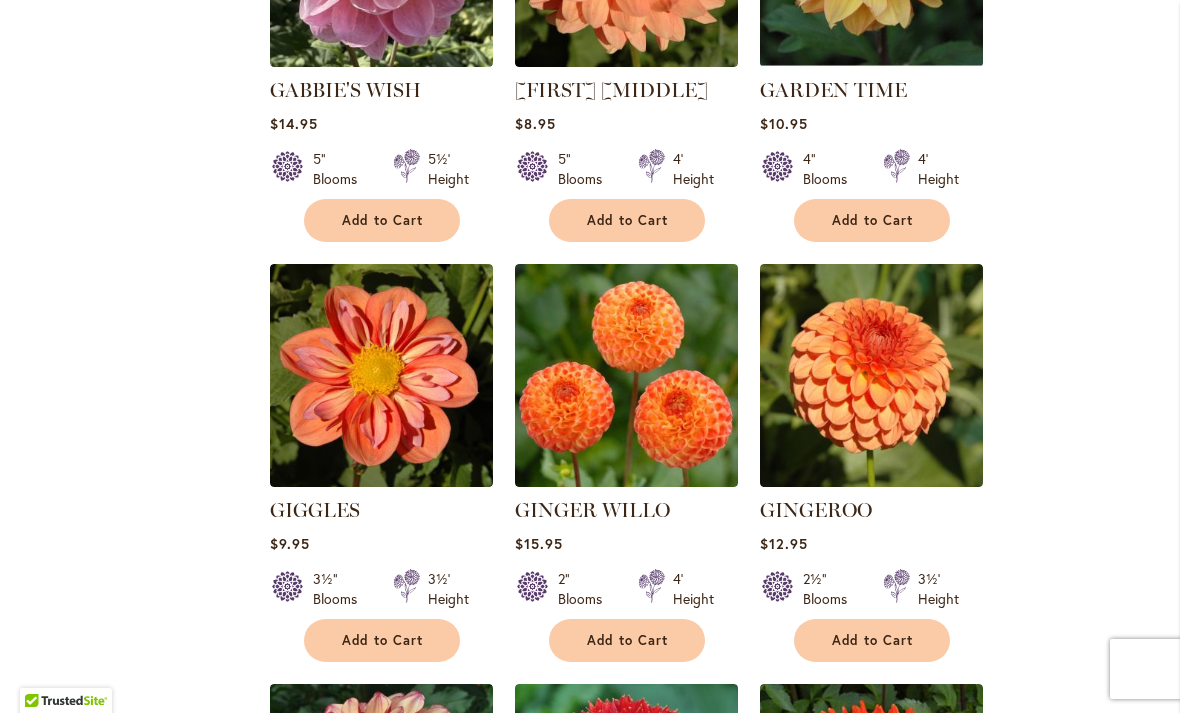 click on "GINGEROO" at bounding box center [816, 510] 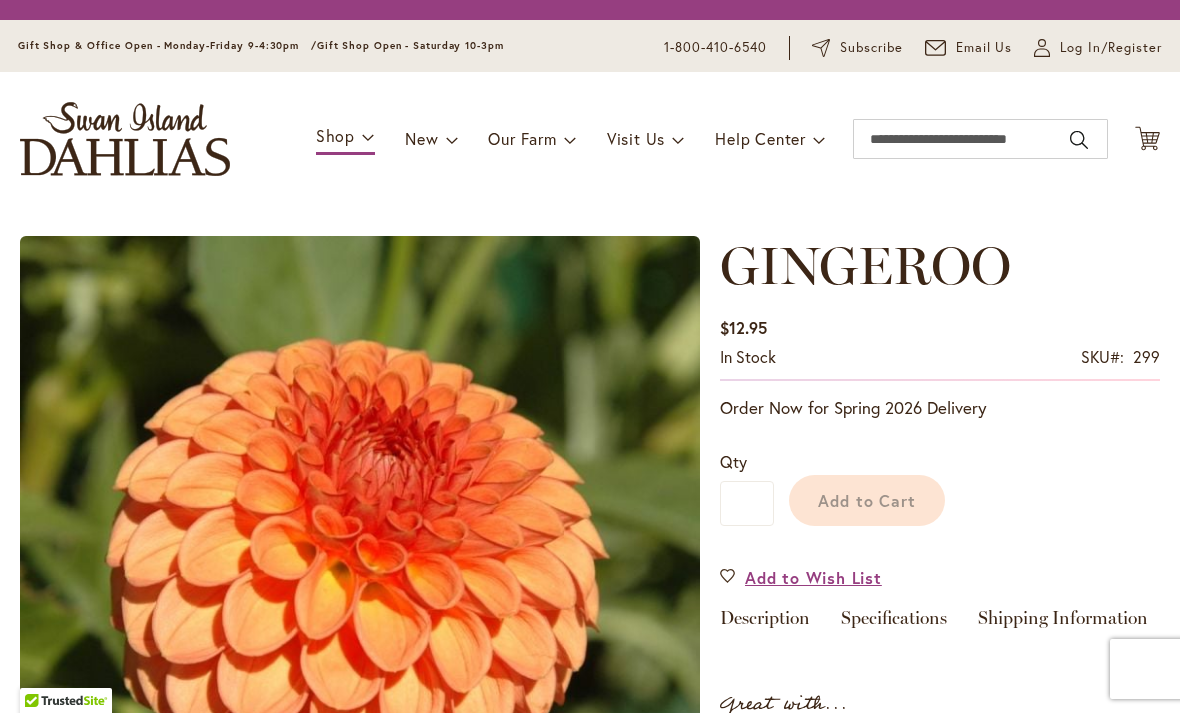 scroll, scrollTop: 0, scrollLeft: 0, axis: both 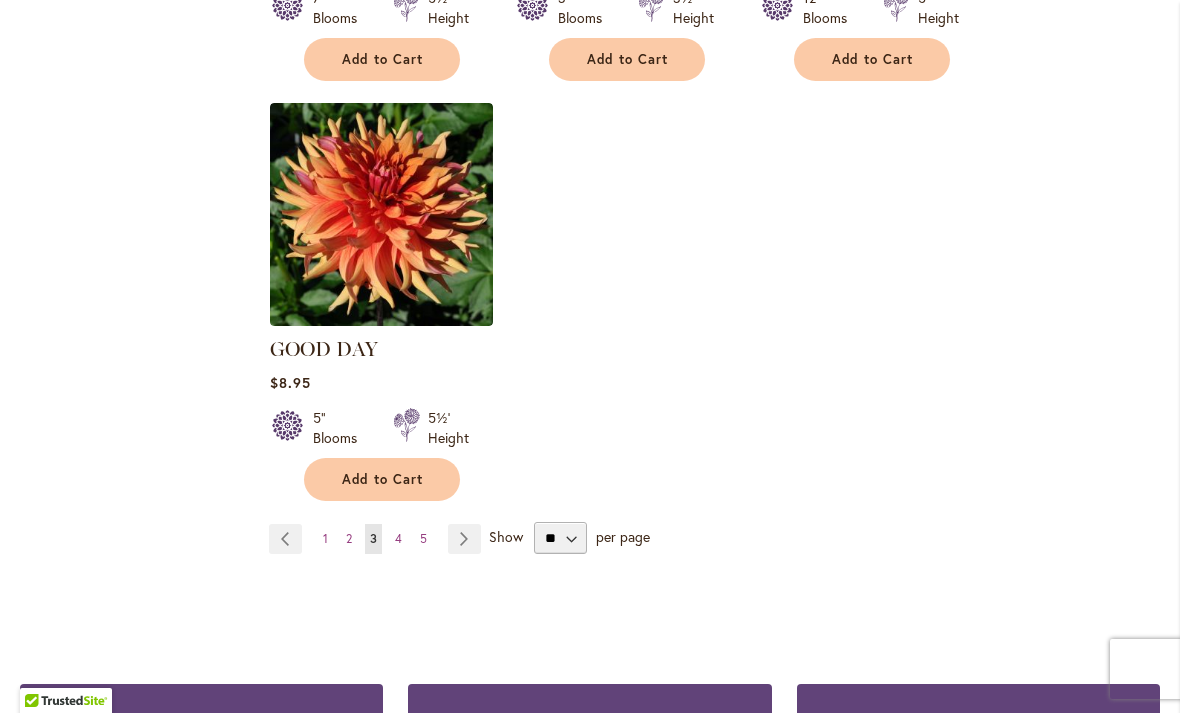 click on "Page
Next" at bounding box center (464, 539) 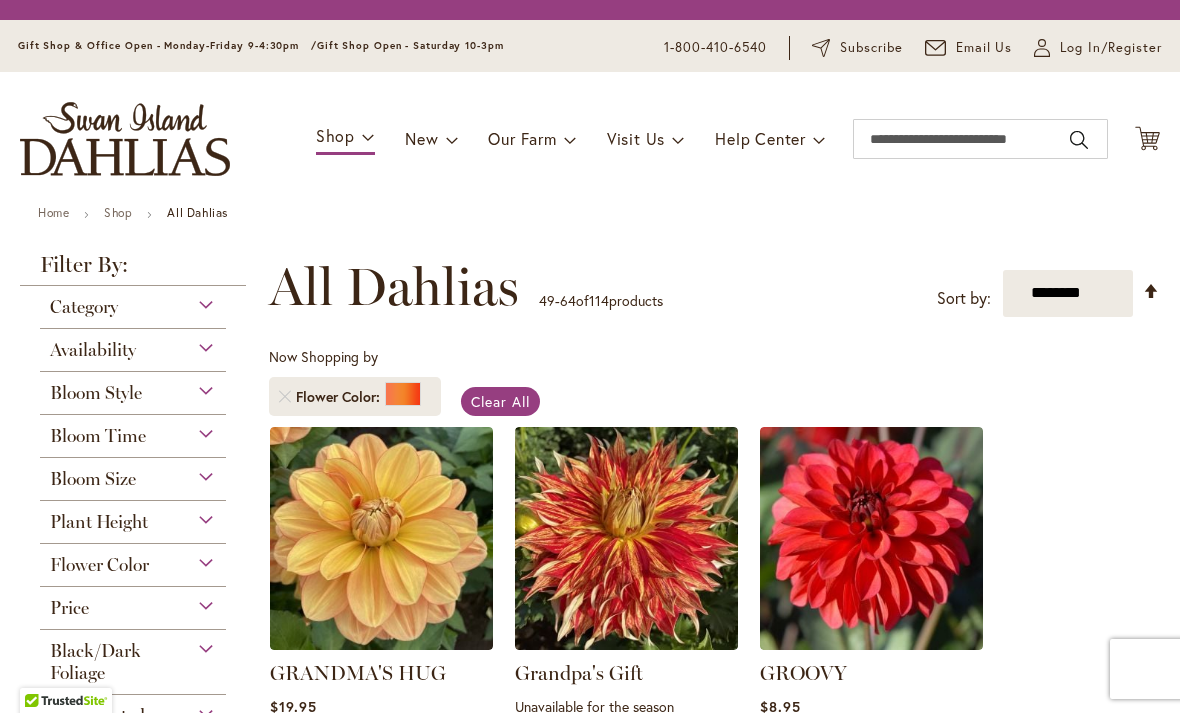 scroll, scrollTop: 0, scrollLeft: 0, axis: both 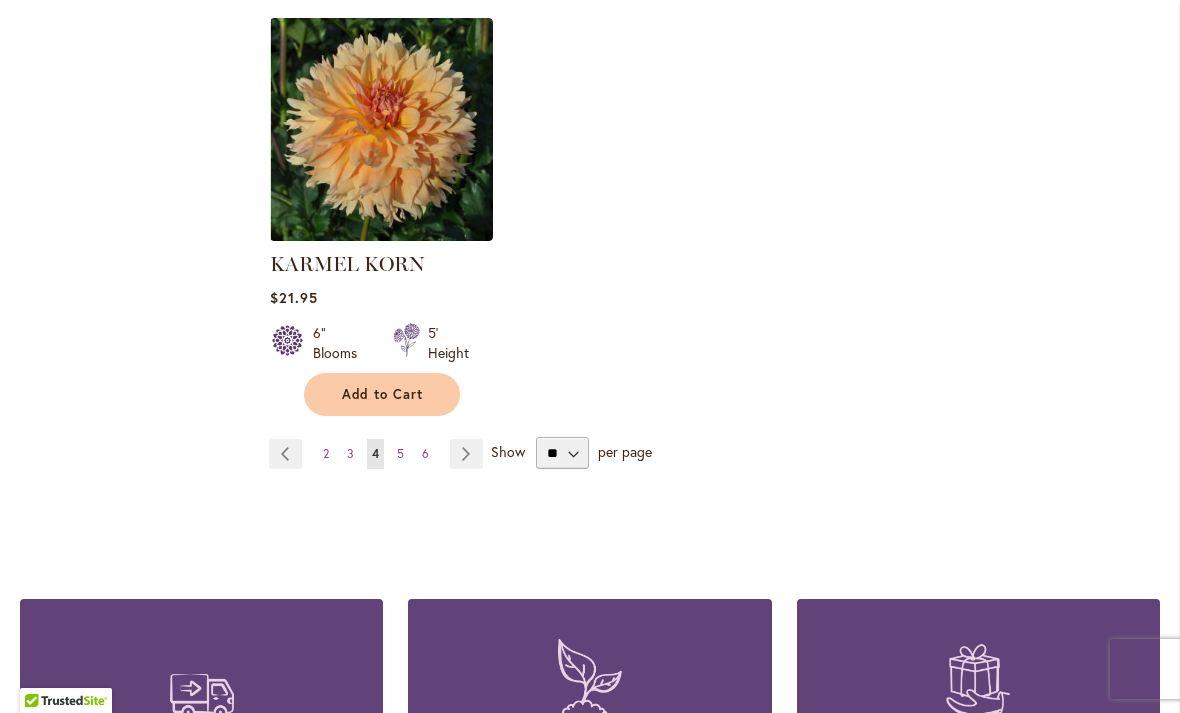 click on "Page
Next" at bounding box center (466, 454) 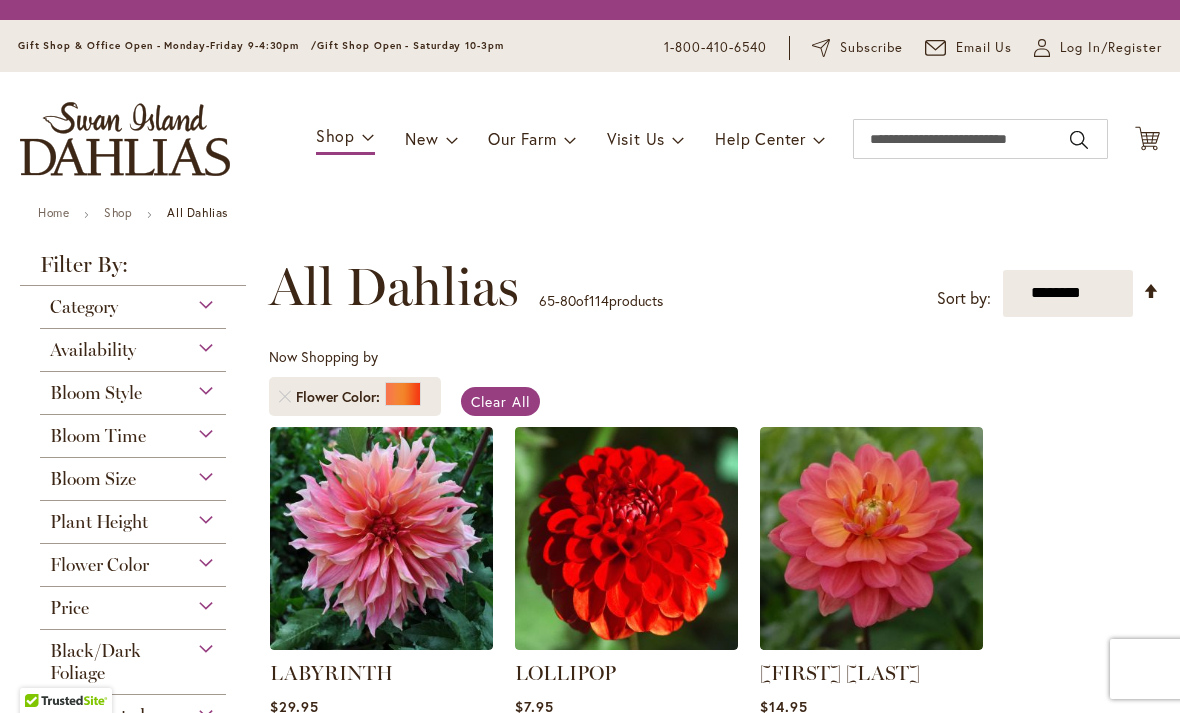 scroll, scrollTop: 0, scrollLeft: 0, axis: both 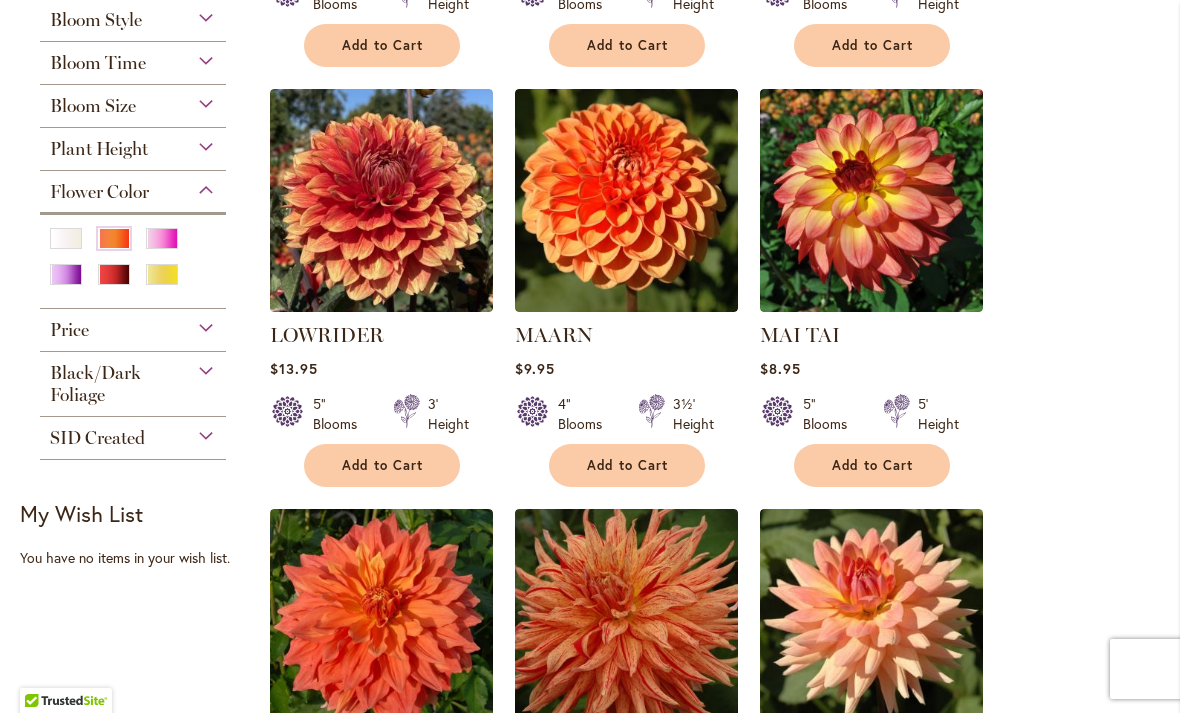 click on "Add to Cart" at bounding box center [628, 465] 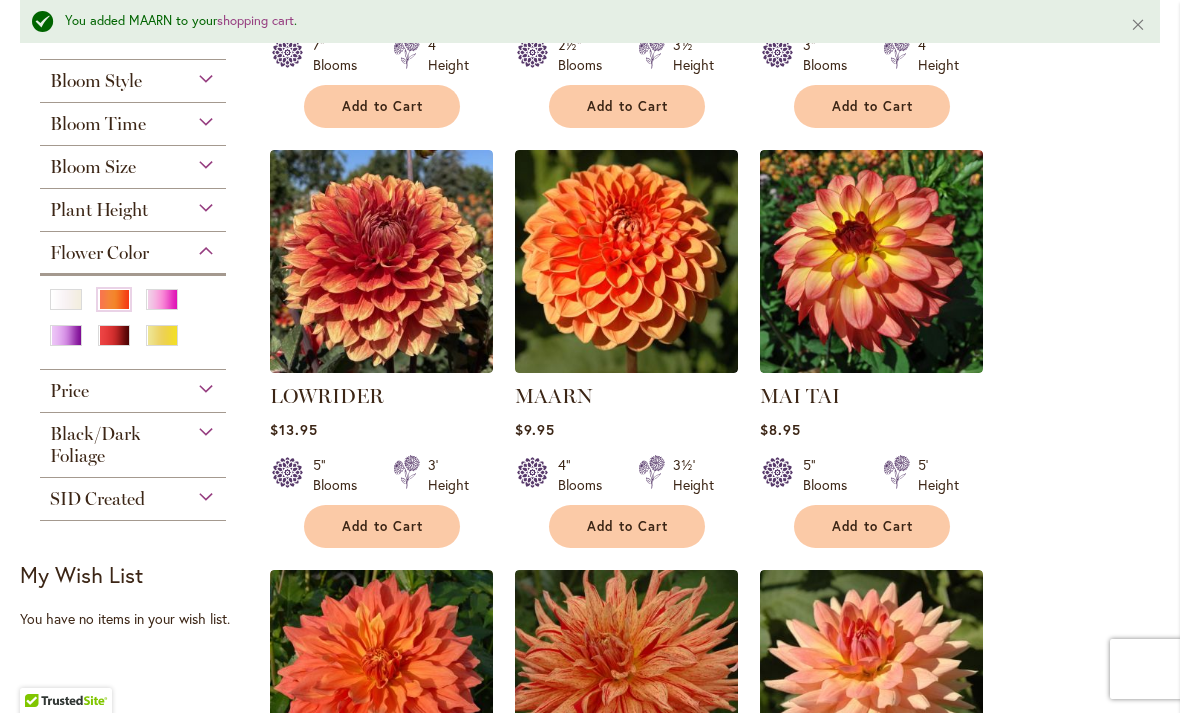 scroll, scrollTop: 763, scrollLeft: 0, axis: vertical 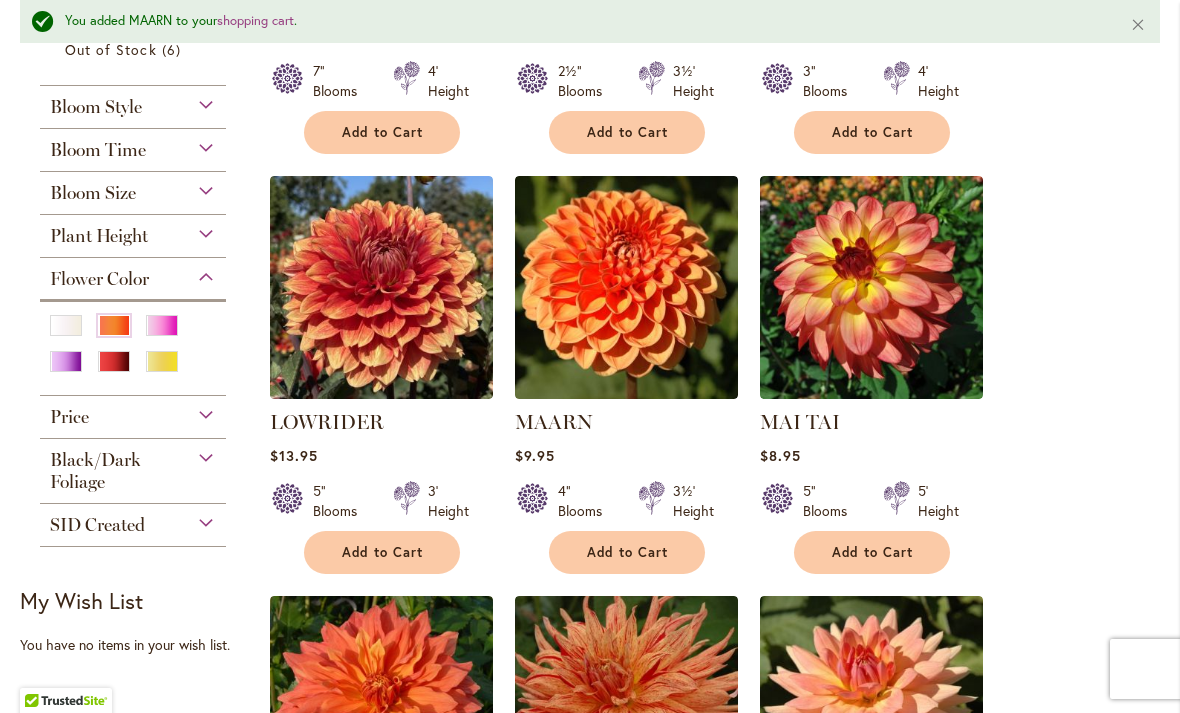 click on "MAARN" at bounding box center (554, 422) 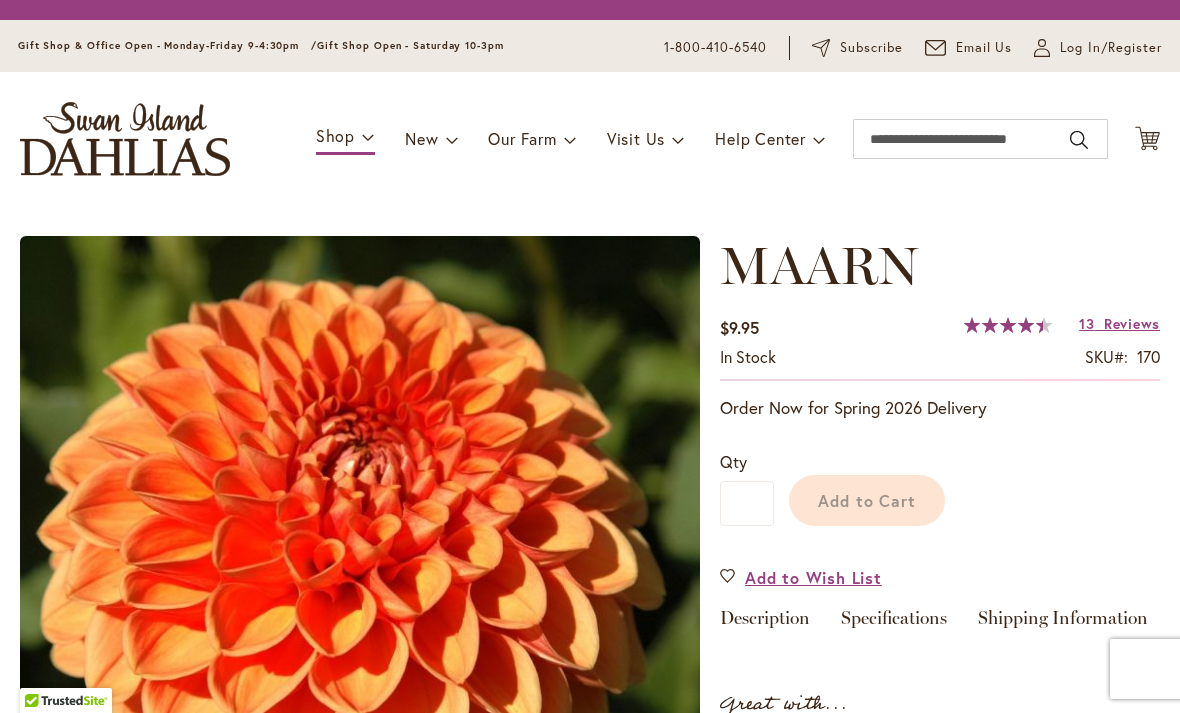 scroll, scrollTop: 0, scrollLeft: 0, axis: both 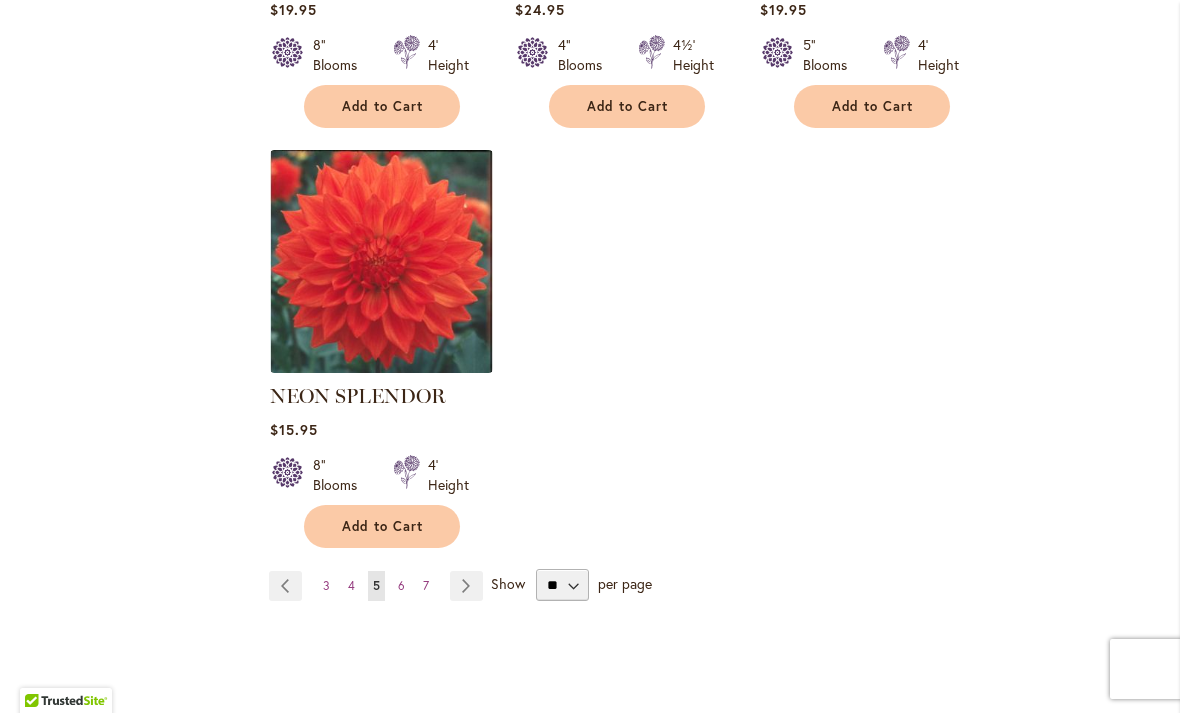 click on "Page
Next" at bounding box center [466, 586] 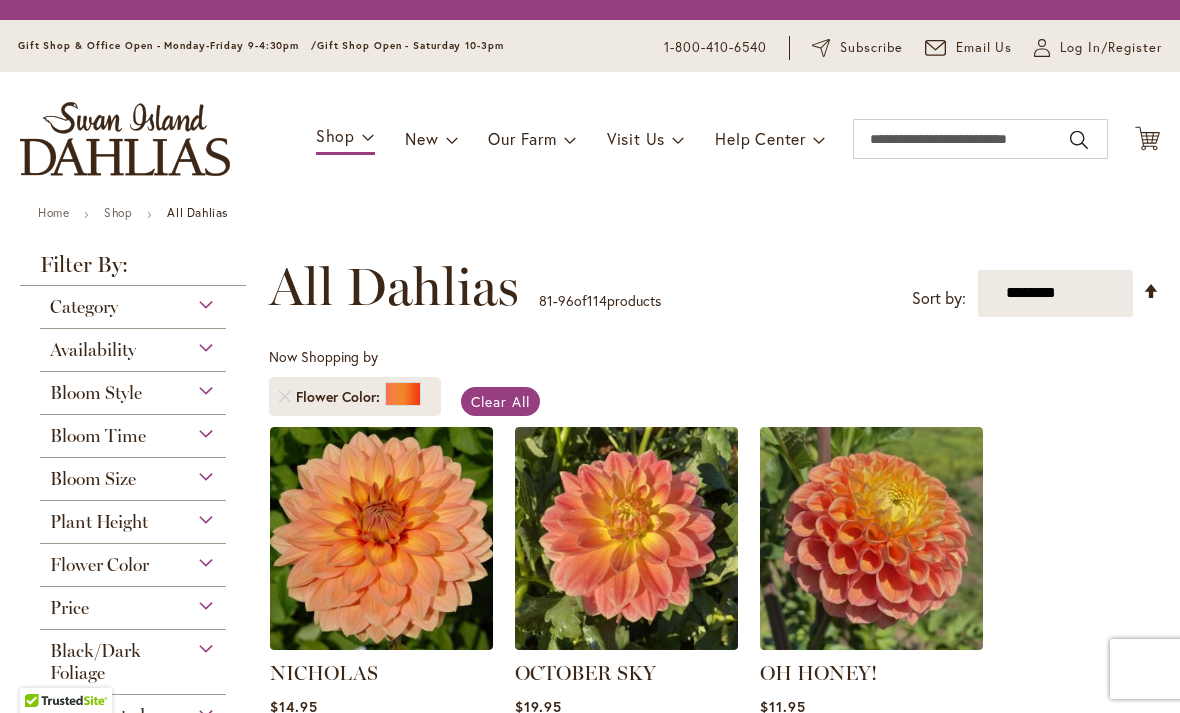 scroll, scrollTop: 0, scrollLeft: 0, axis: both 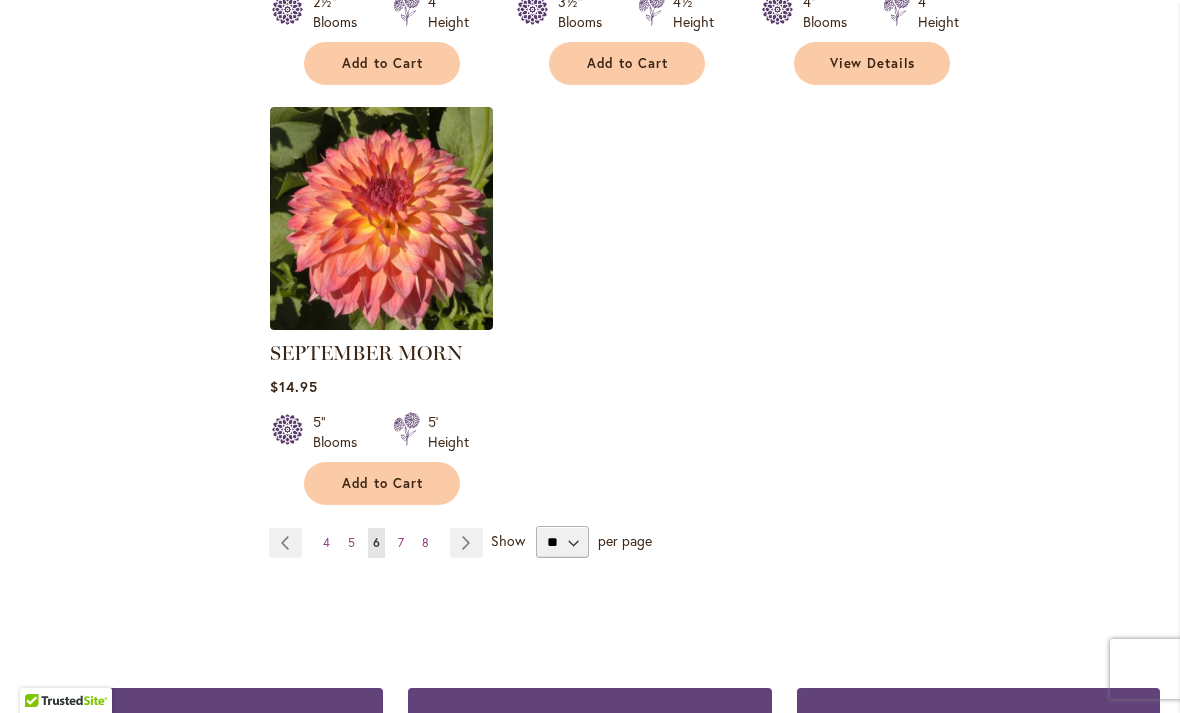 click on "Page
Next" at bounding box center [466, 543] 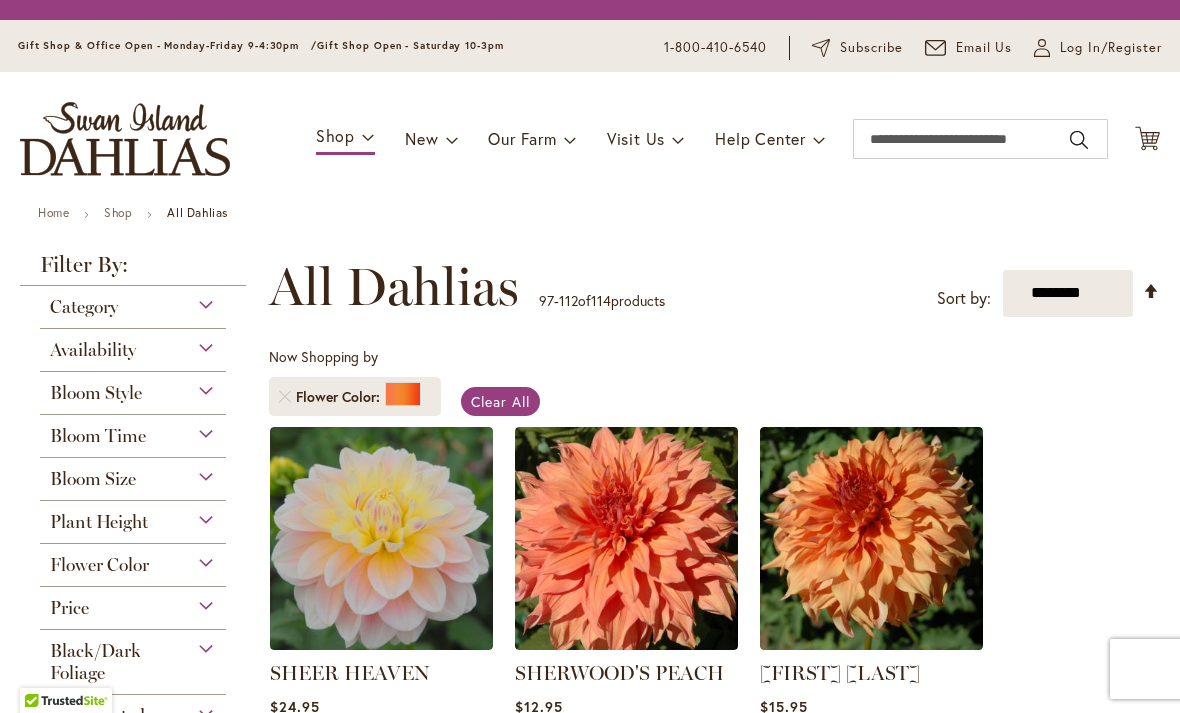 scroll, scrollTop: 0, scrollLeft: 0, axis: both 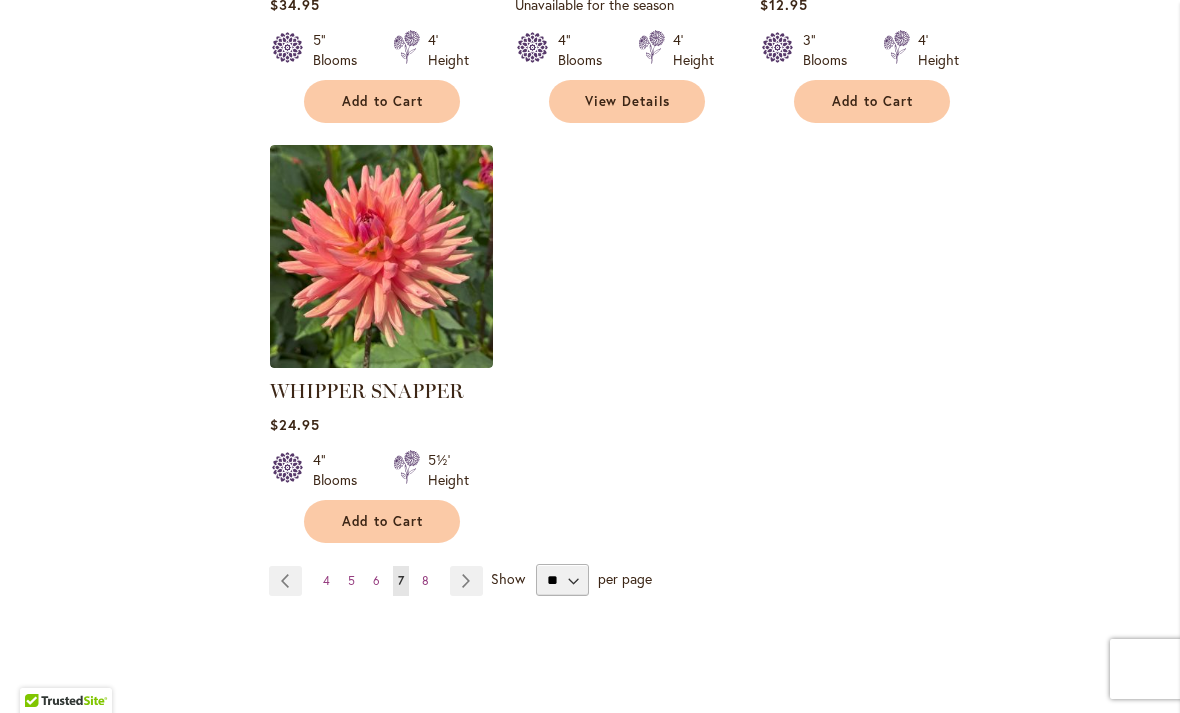 click on "Page
Next" at bounding box center (466, 581) 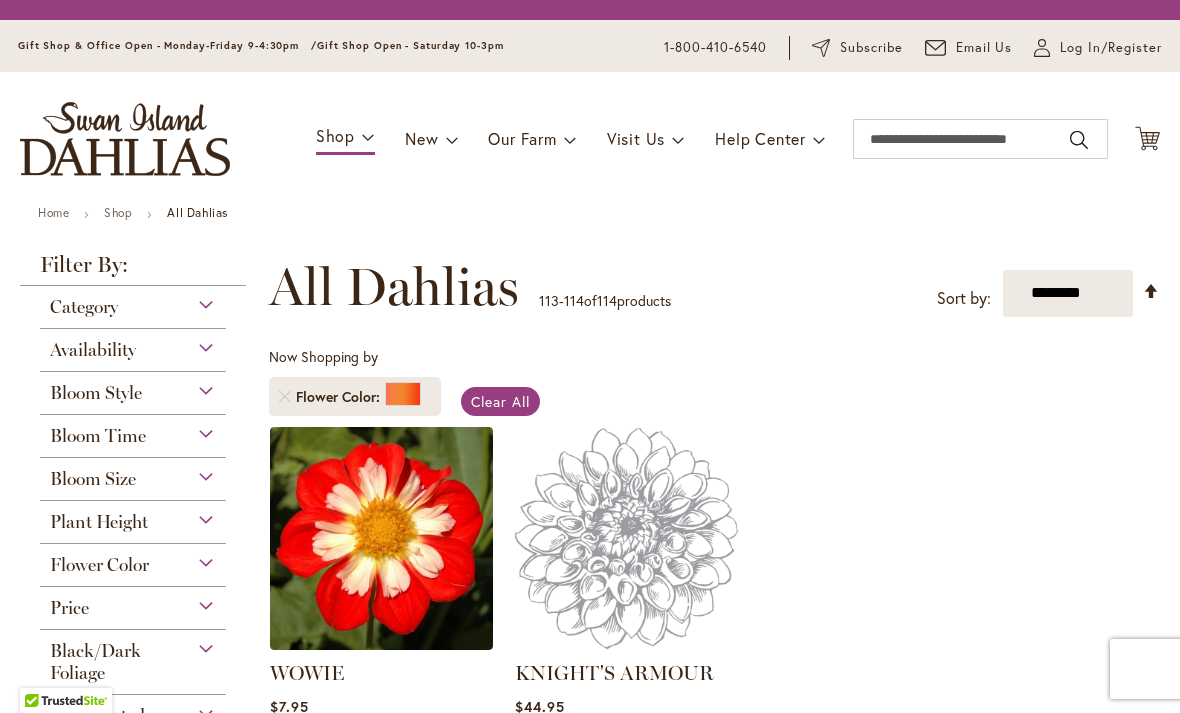 scroll, scrollTop: 0, scrollLeft: 0, axis: both 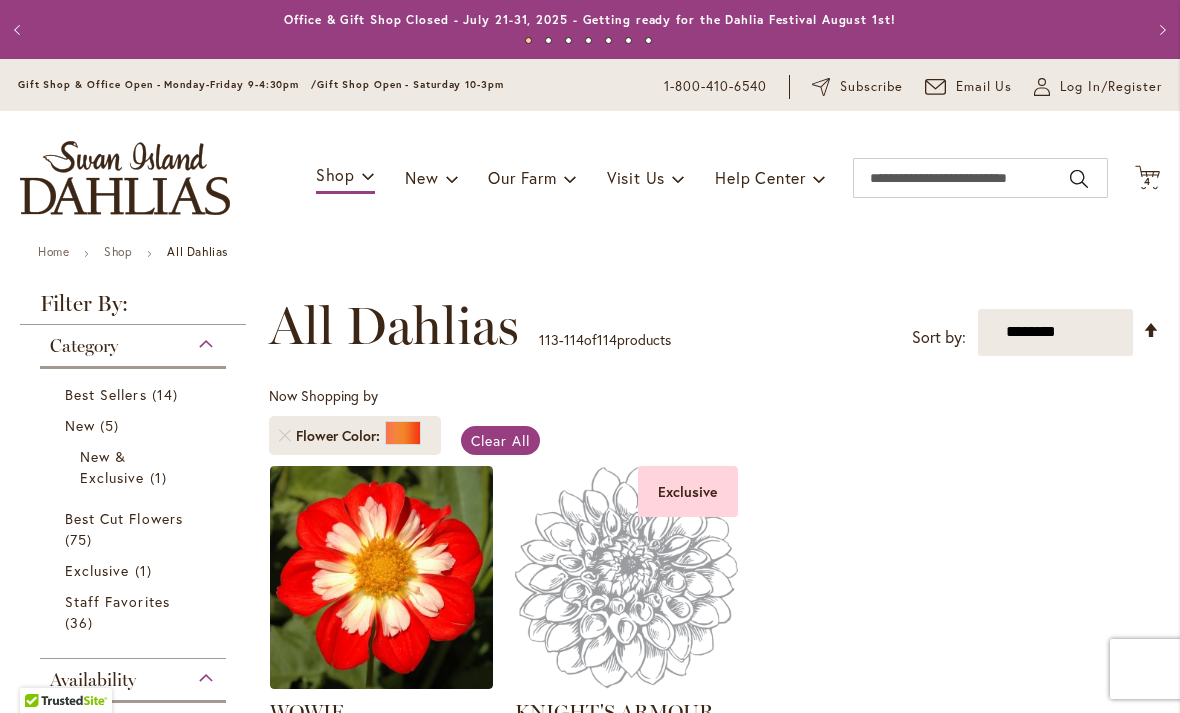 click 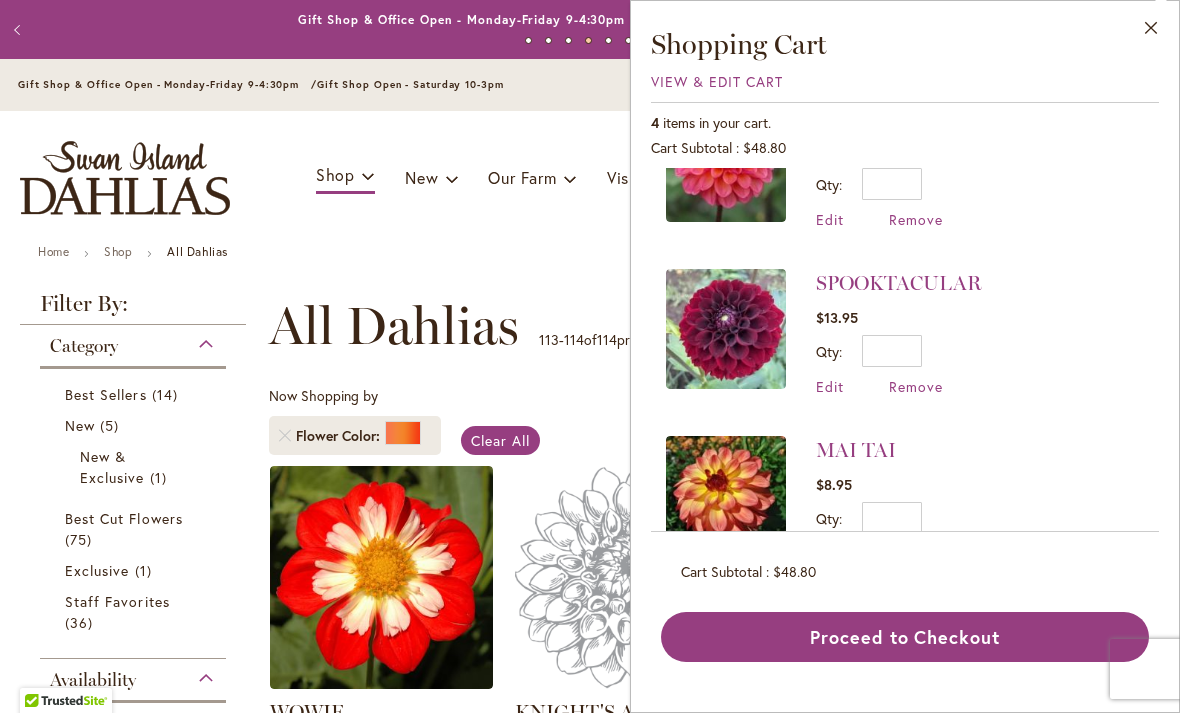 scroll, scrollTop: 247, scrollLeft: 0, axis: vertical 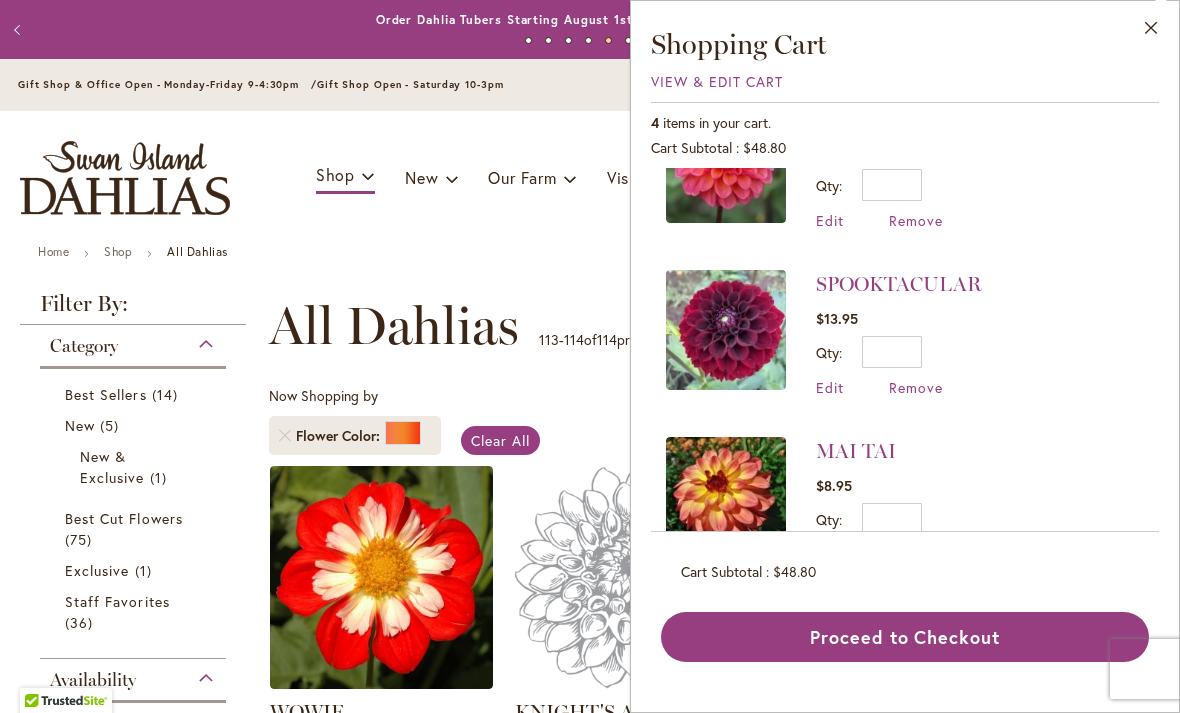 click on "Remove" at bounding box center (916, 554) 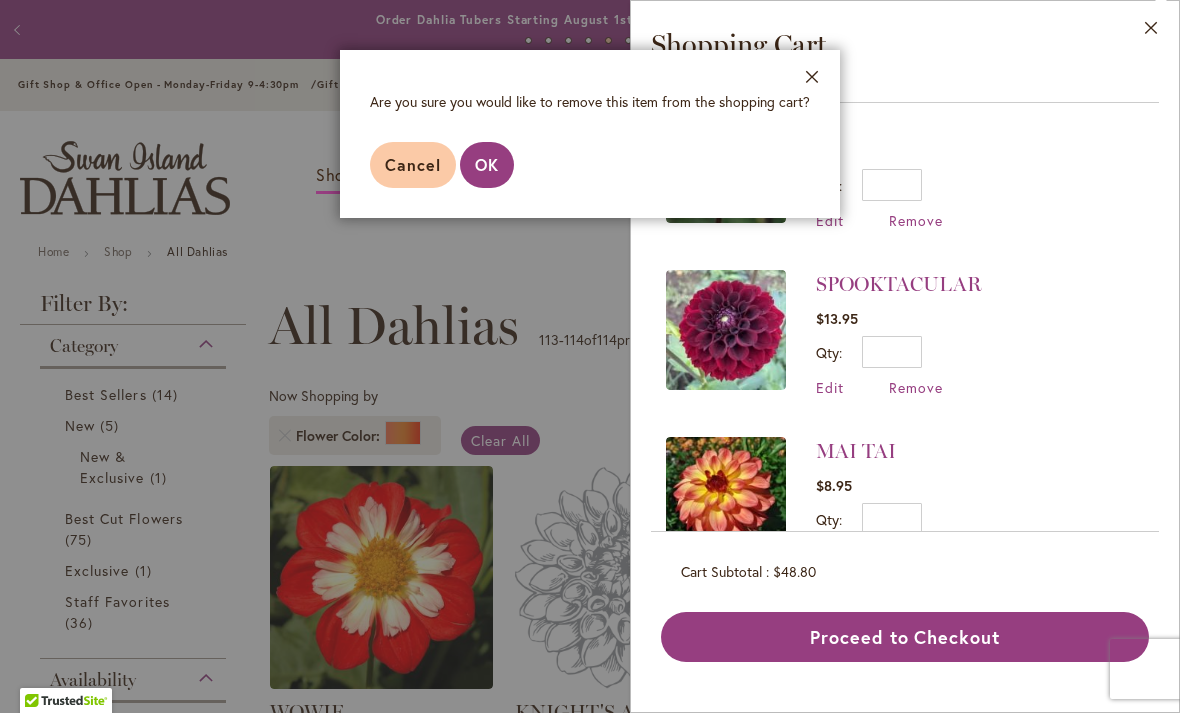 click on "OK" at bounding box center [487, 164] 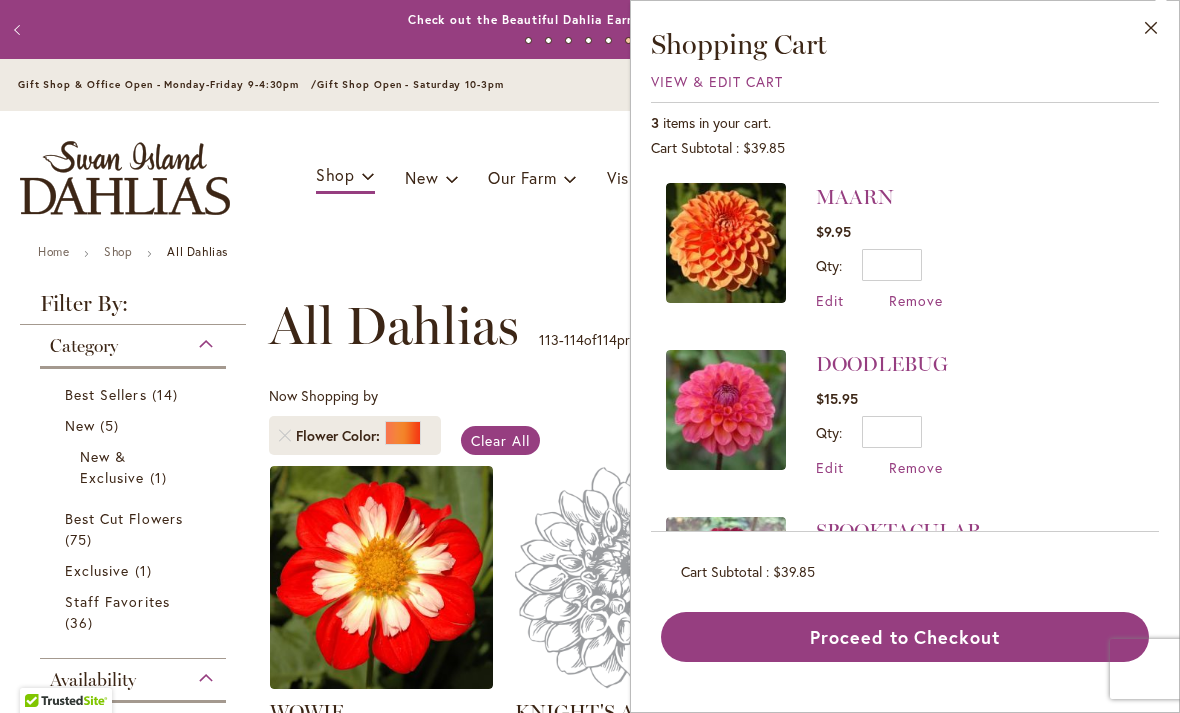 scroll, scrollTop: 0, scrollLeft: 0, axis: both 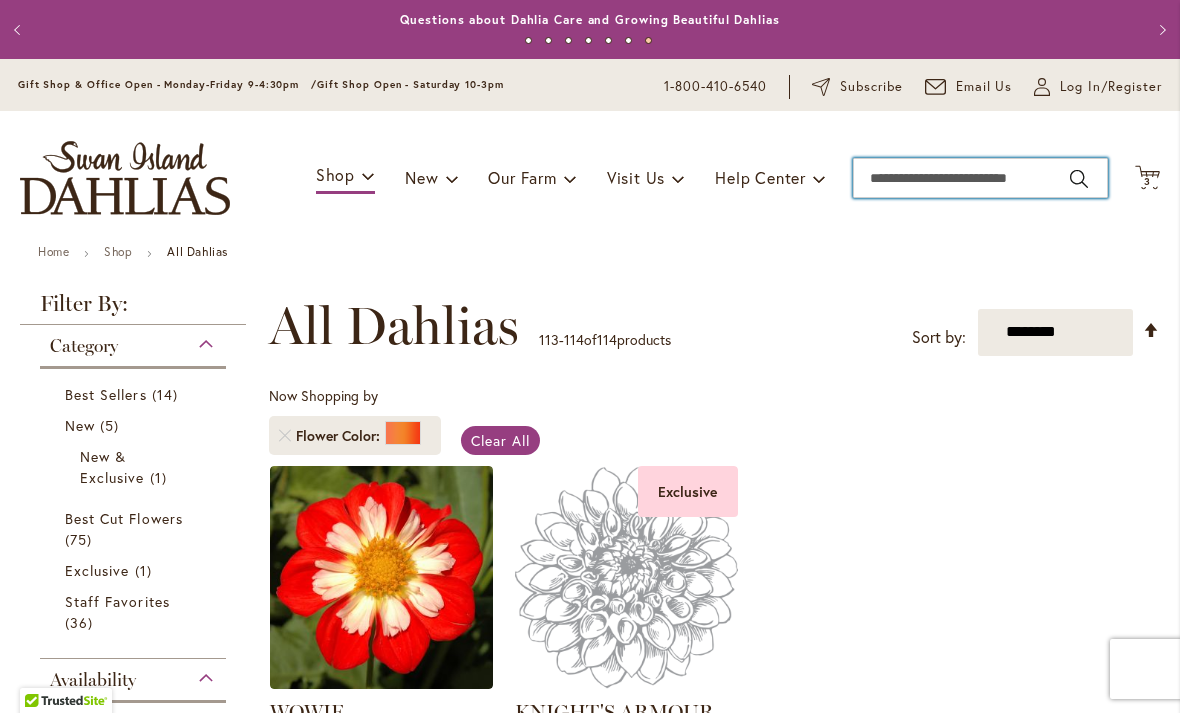 click on "Search" at bounding box center (980, 178) 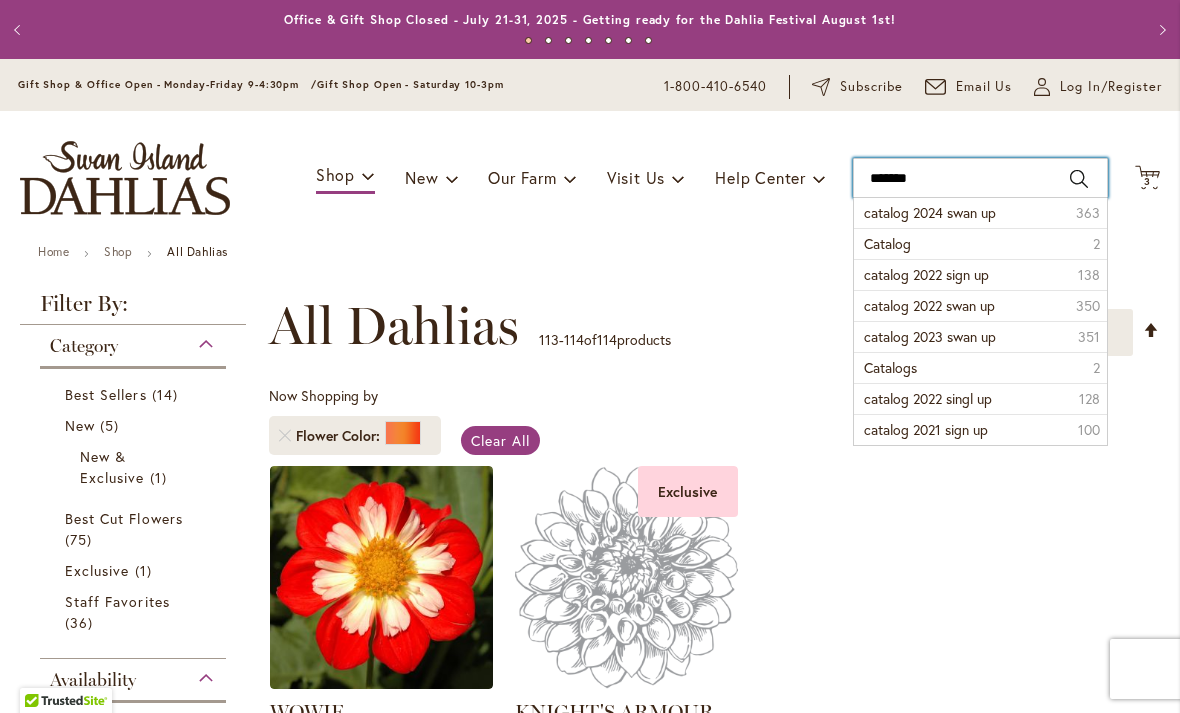 type on "********" 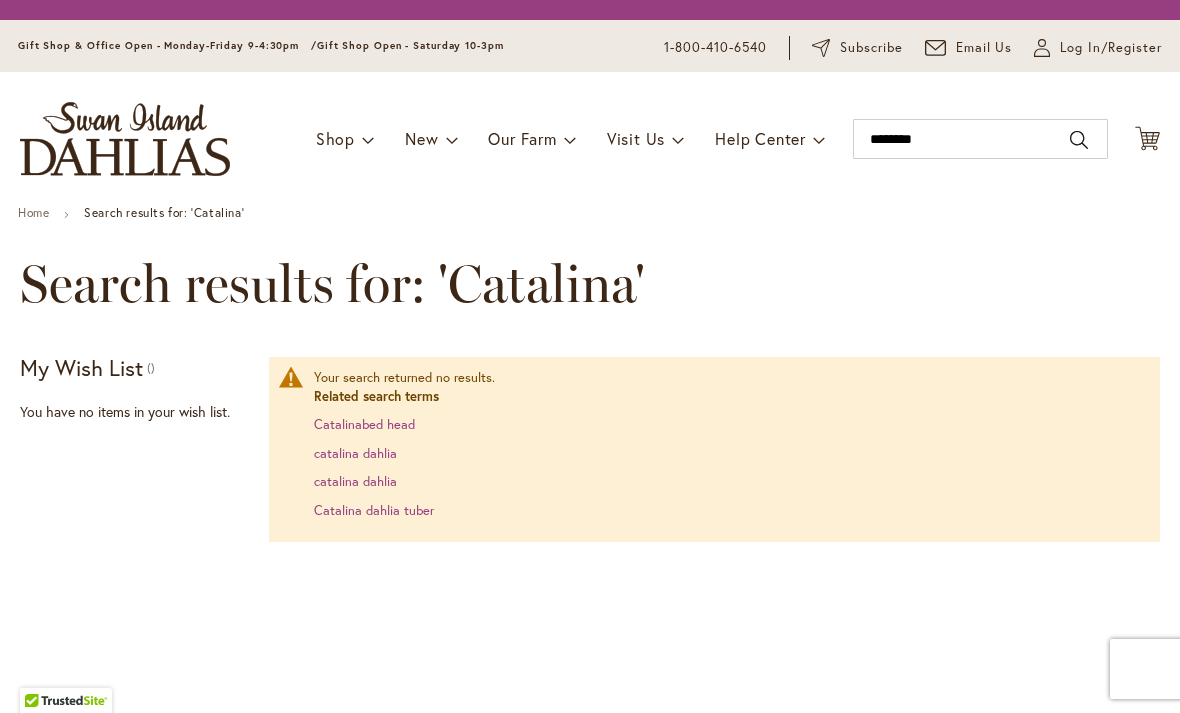 scroll, scrollTop: 0, scrollLeft: 0, axis: both 